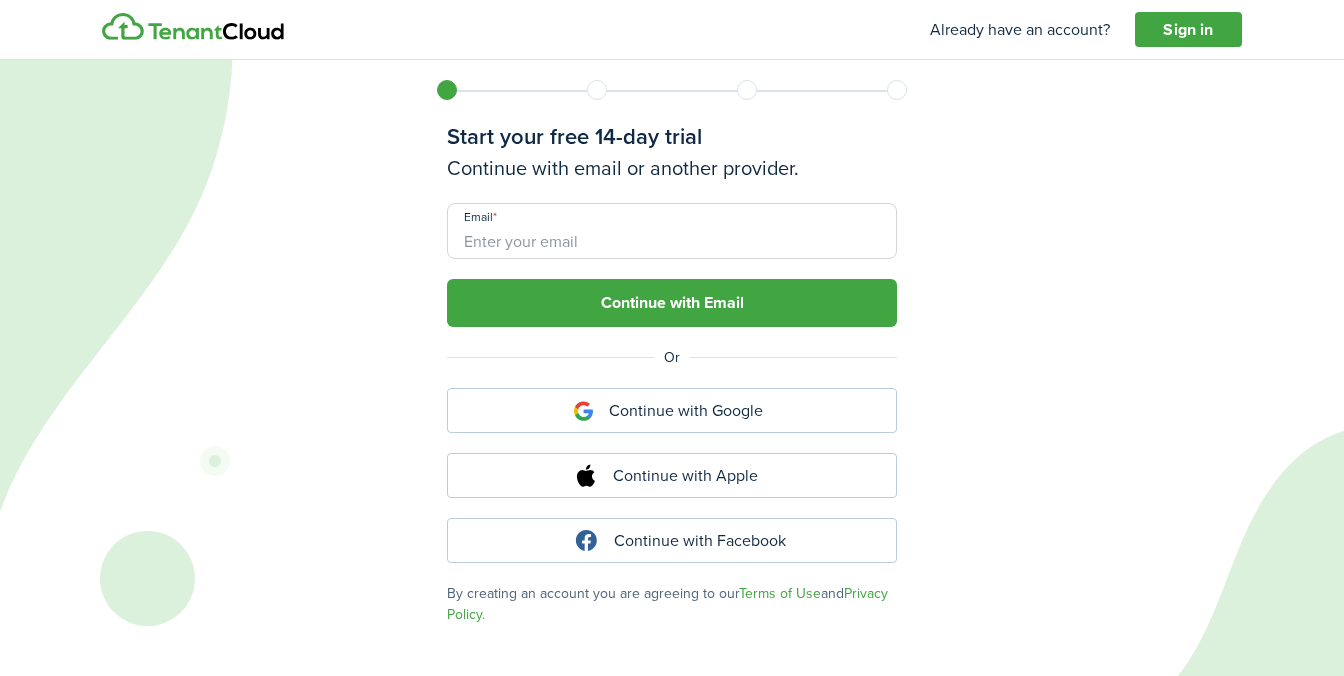 scroll, scrollTop: 0, scrollLeft: 0, axis: both 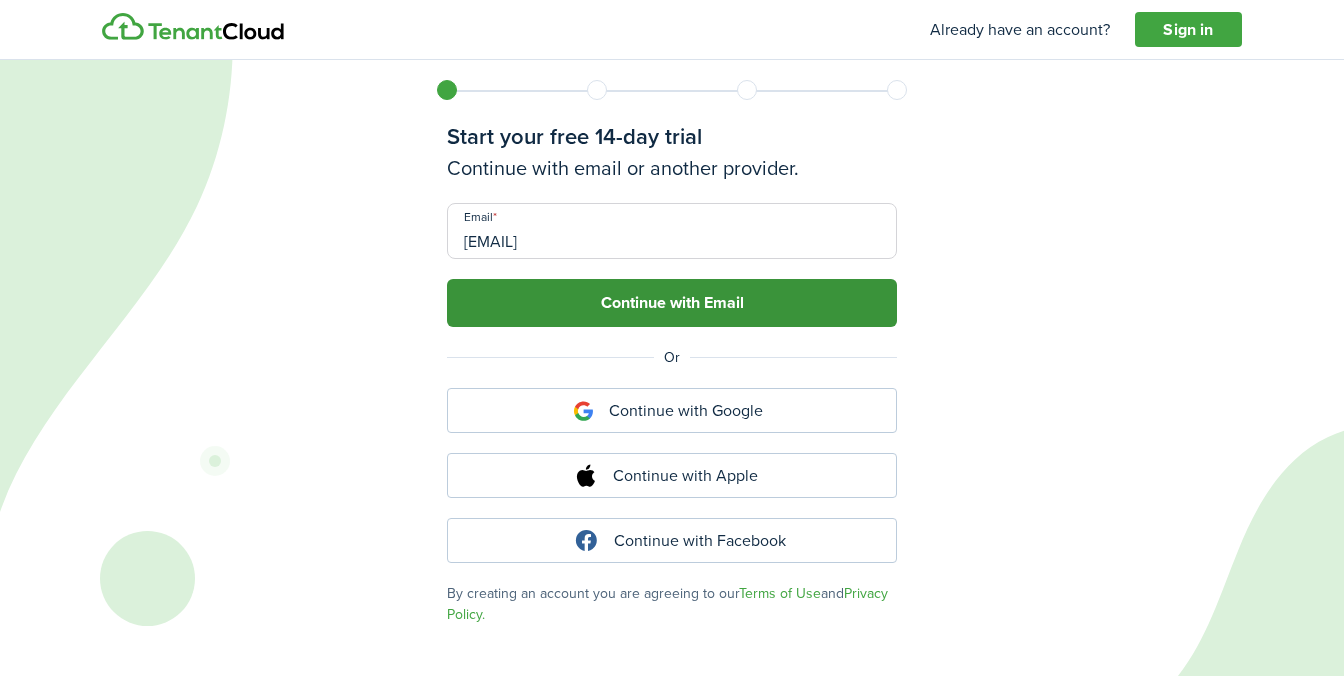click on "Continue with Email" at bounding box center (672, 303) 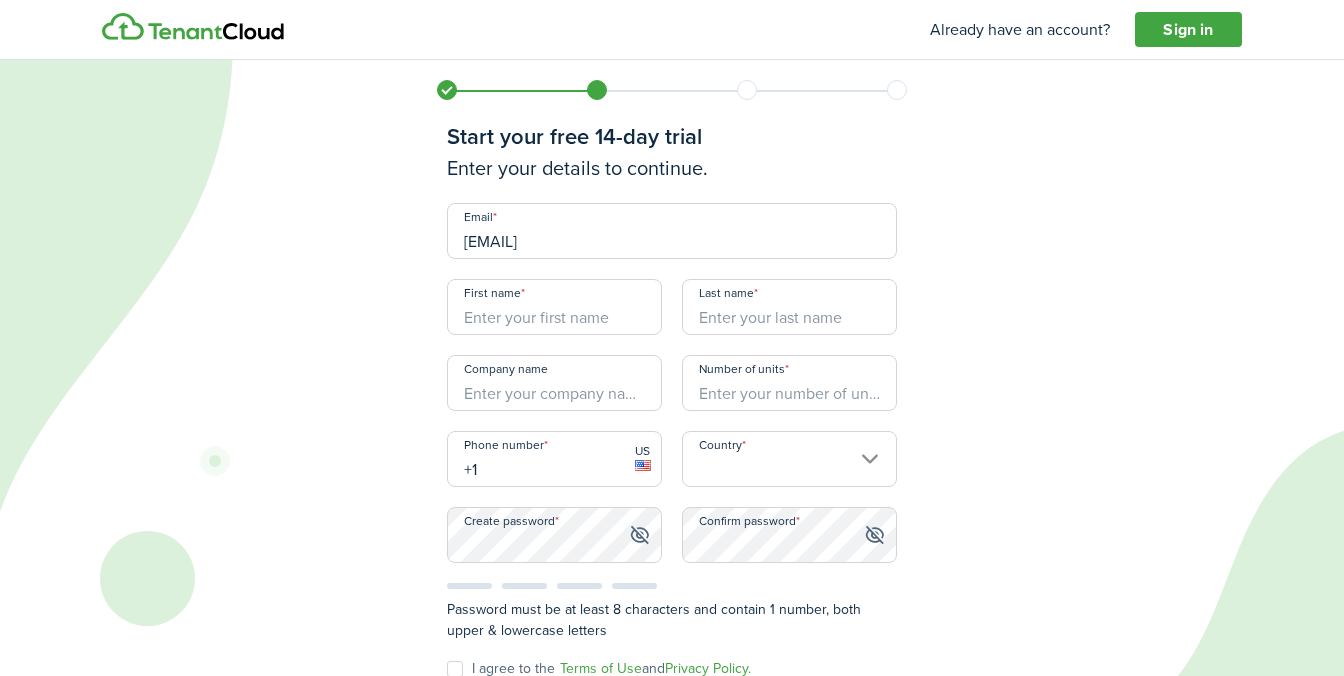 click on "First name" at bounding box center (554, 307) 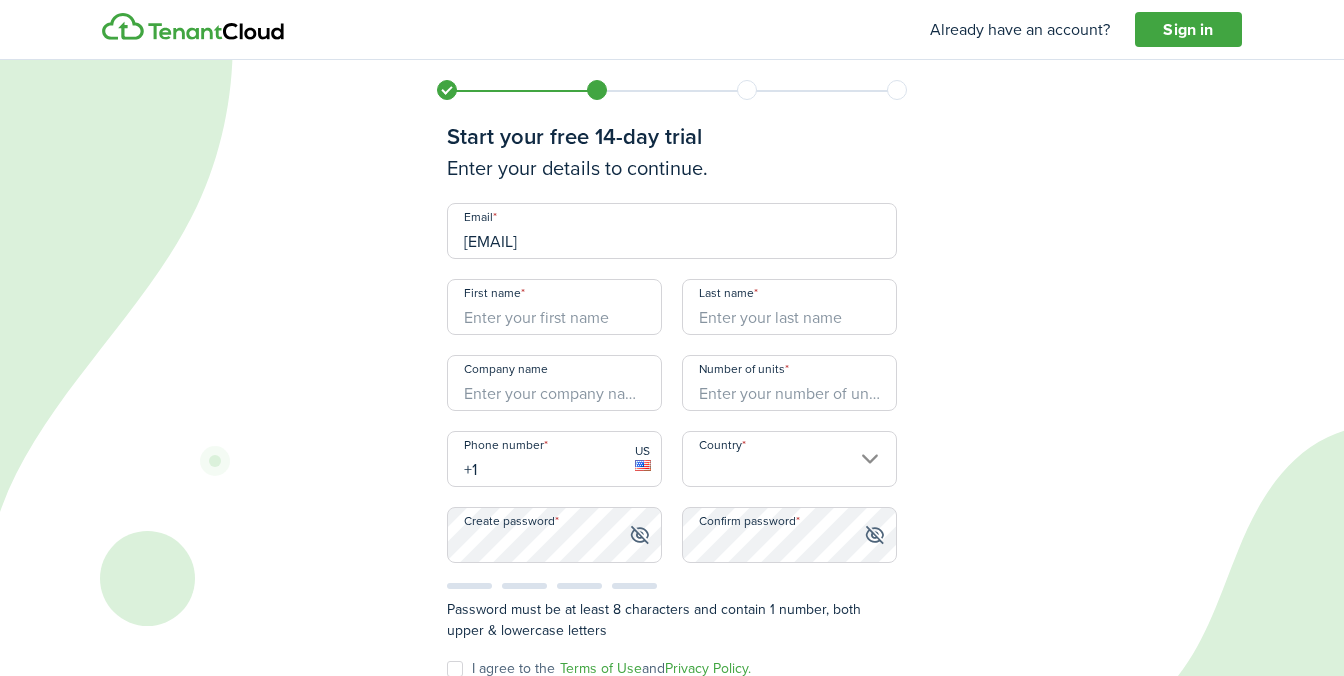 type on "[FIRST]" 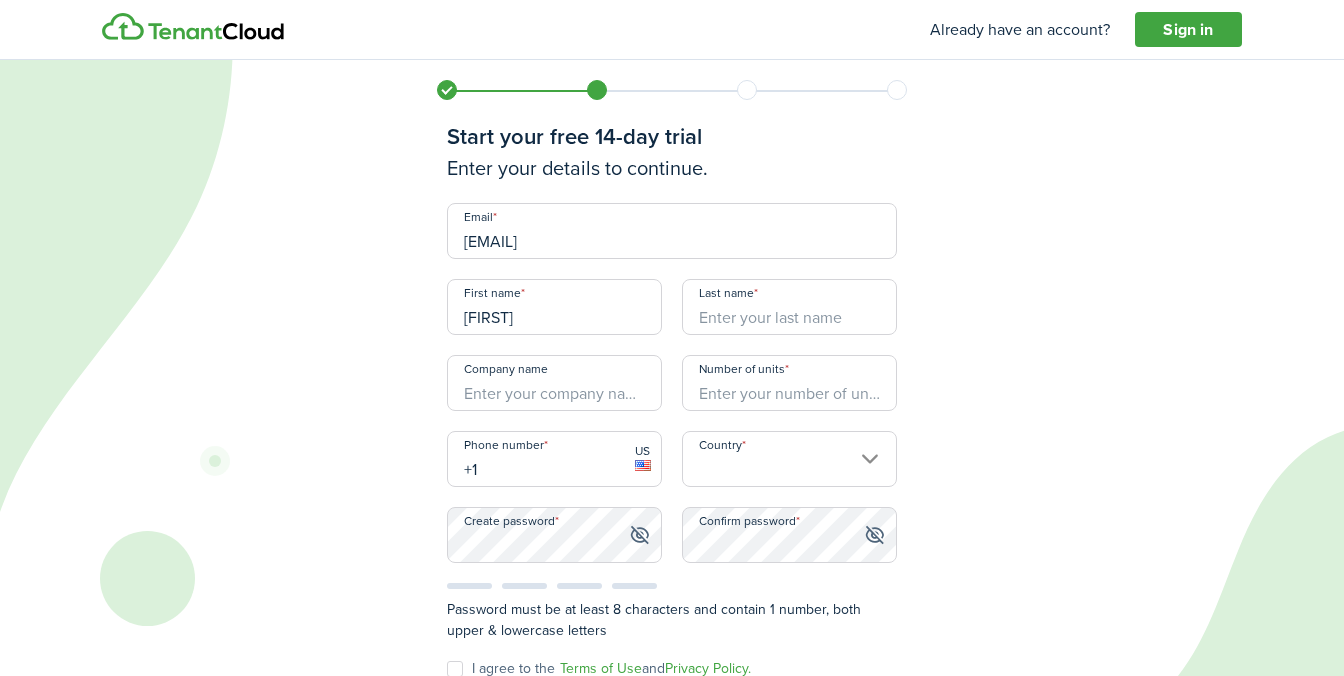 type on "[LAST]" 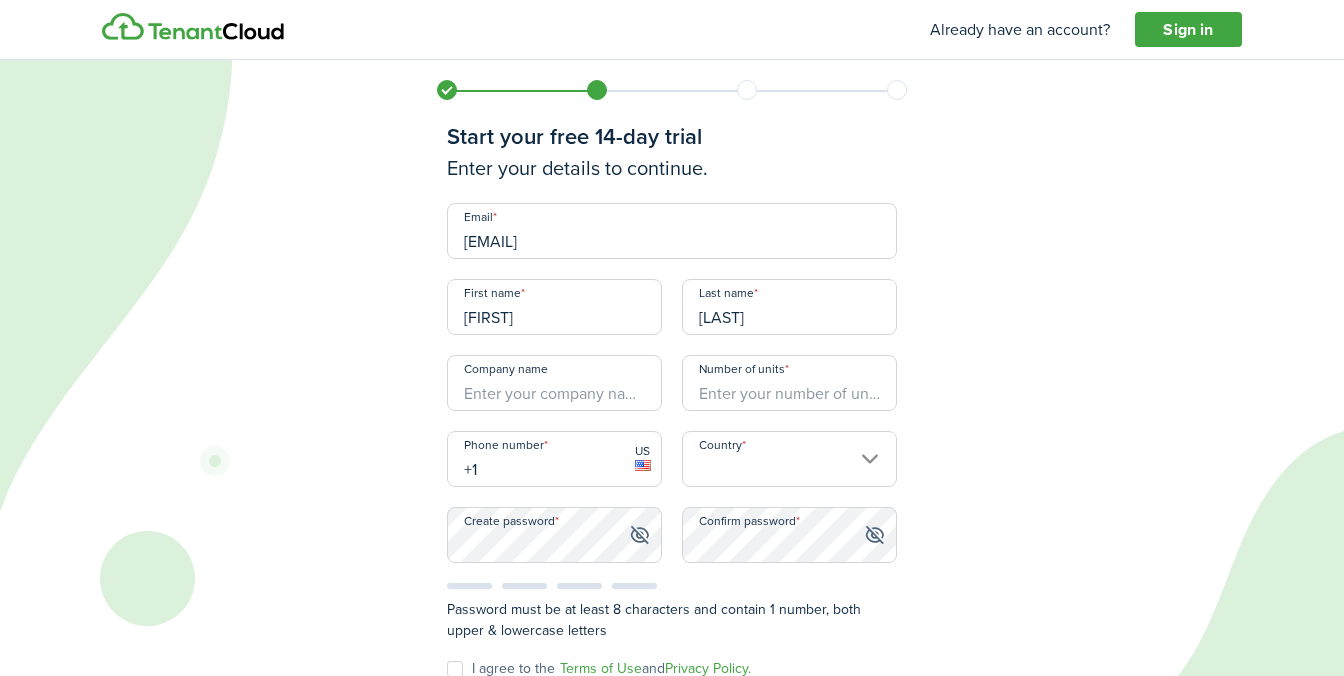type on "+1 [PHONE]" 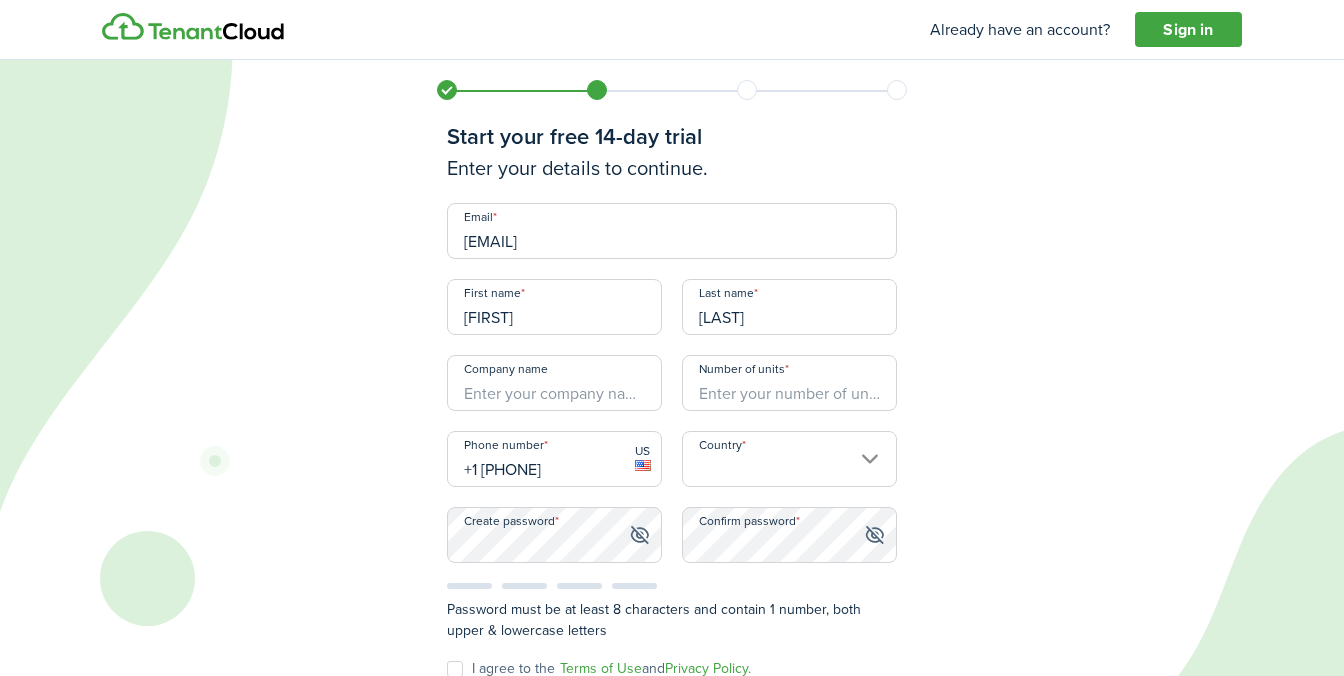 type on "United States" 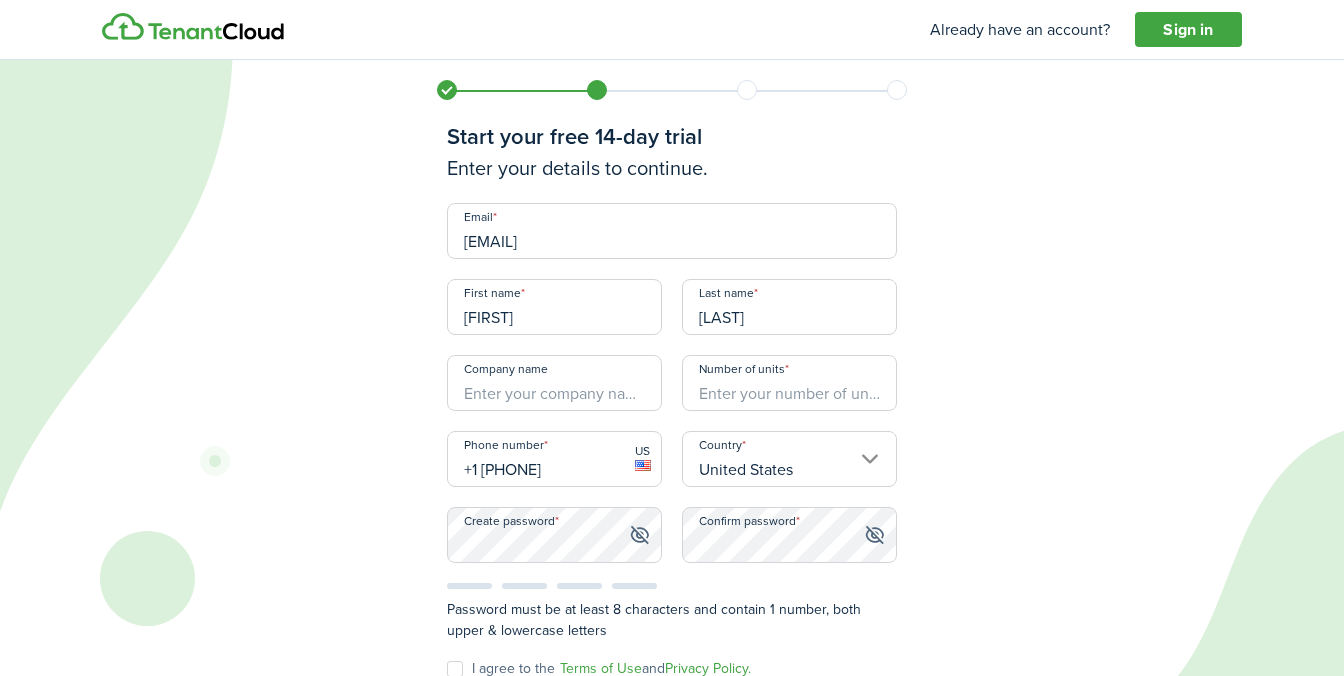 click on "+1 [PHONE]" at bounding box center (554, 459) 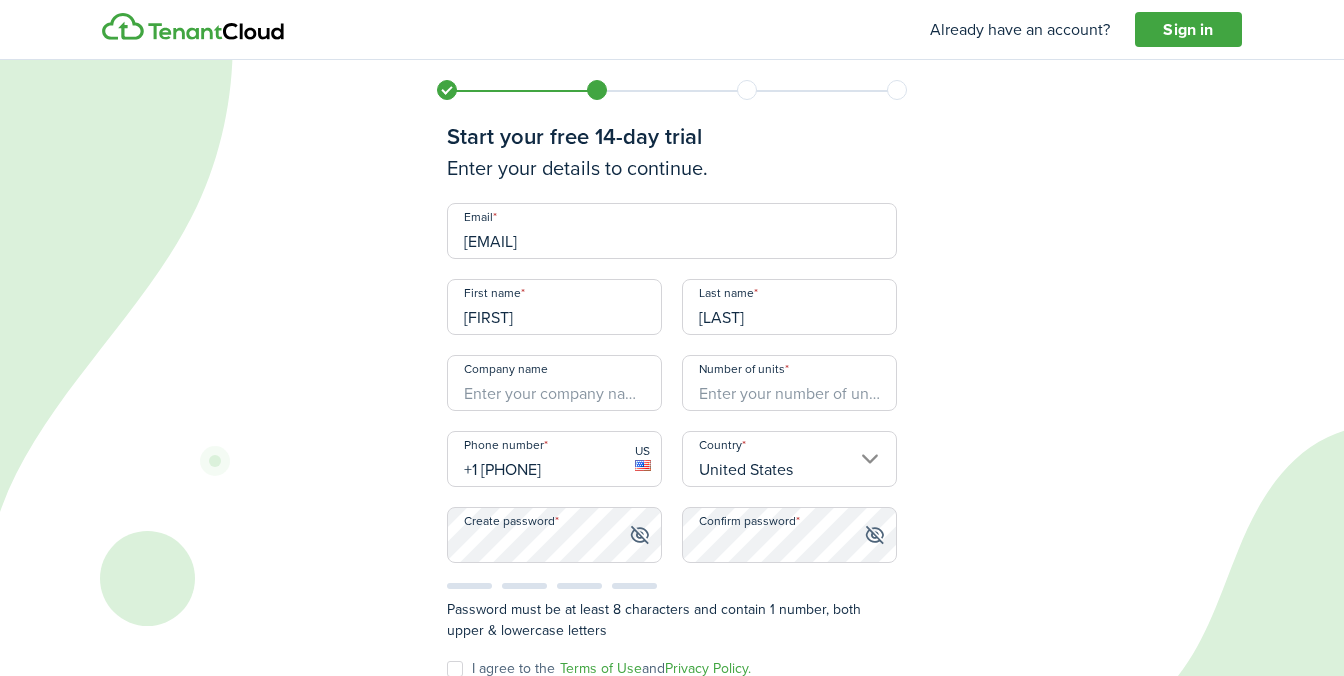 type on "+1 [PHONE]" 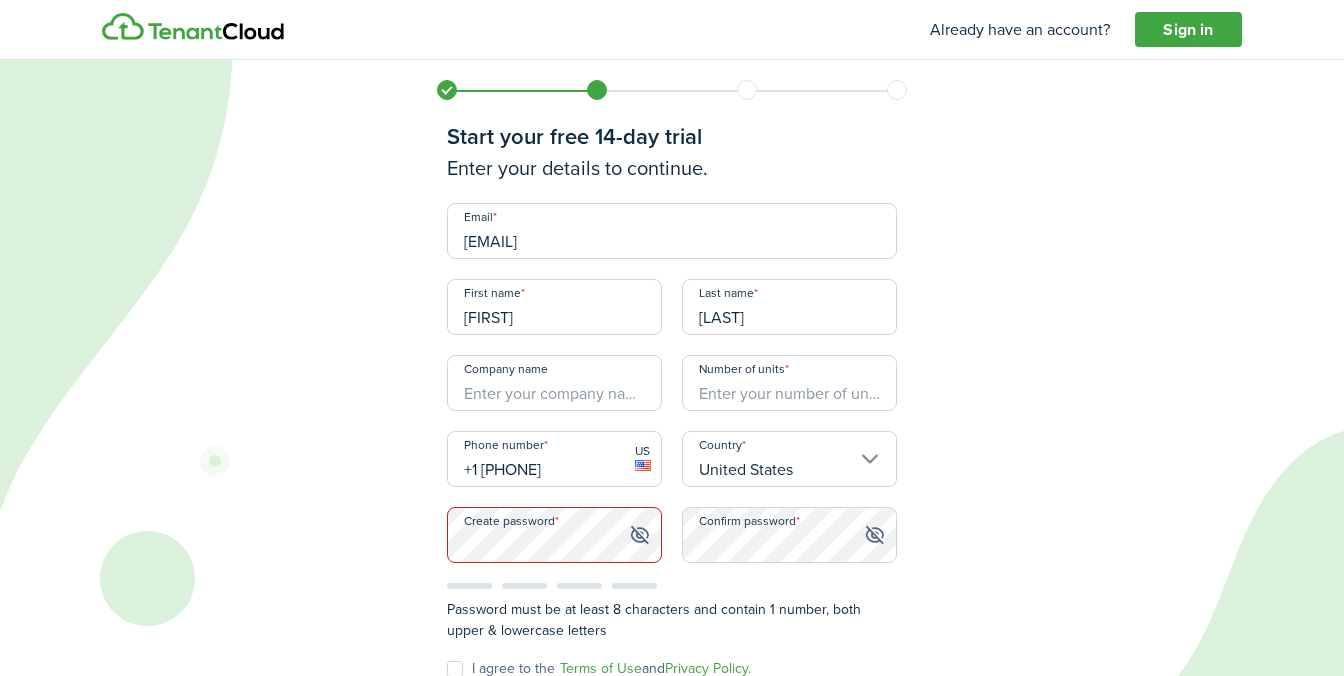 click at bounding box center [639, 535] 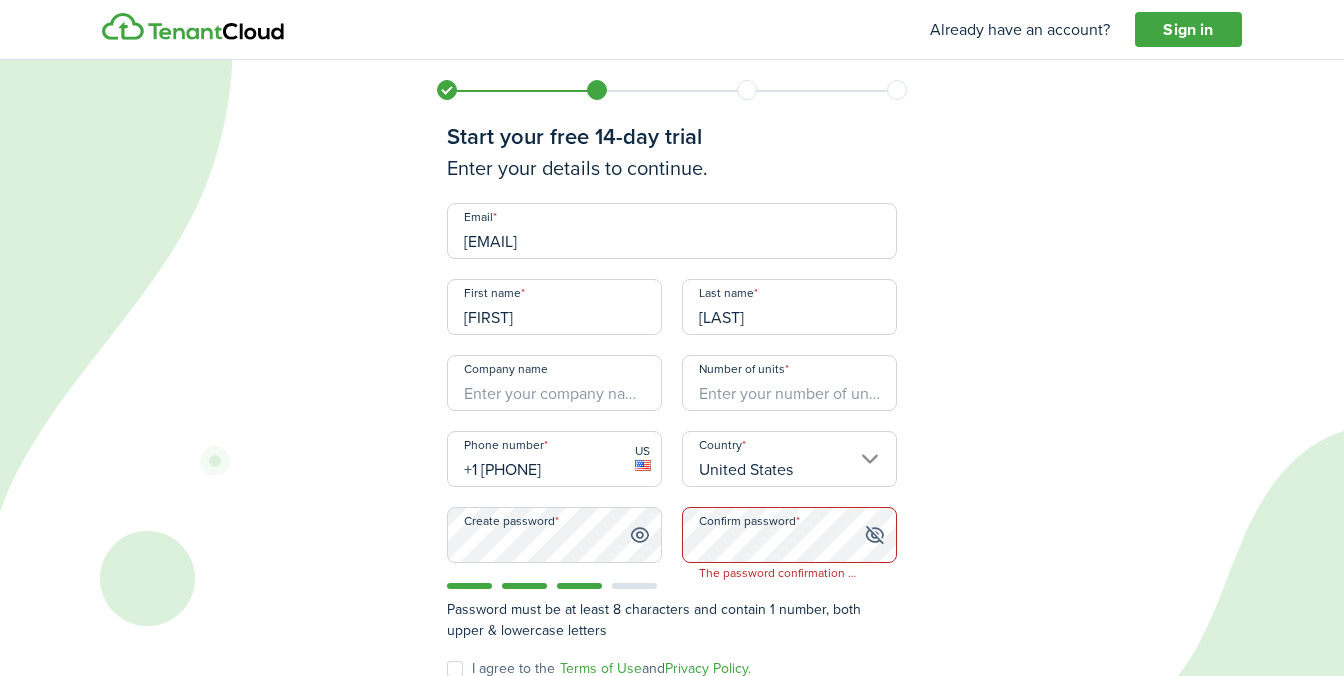 click at bounding box center [874, 535] 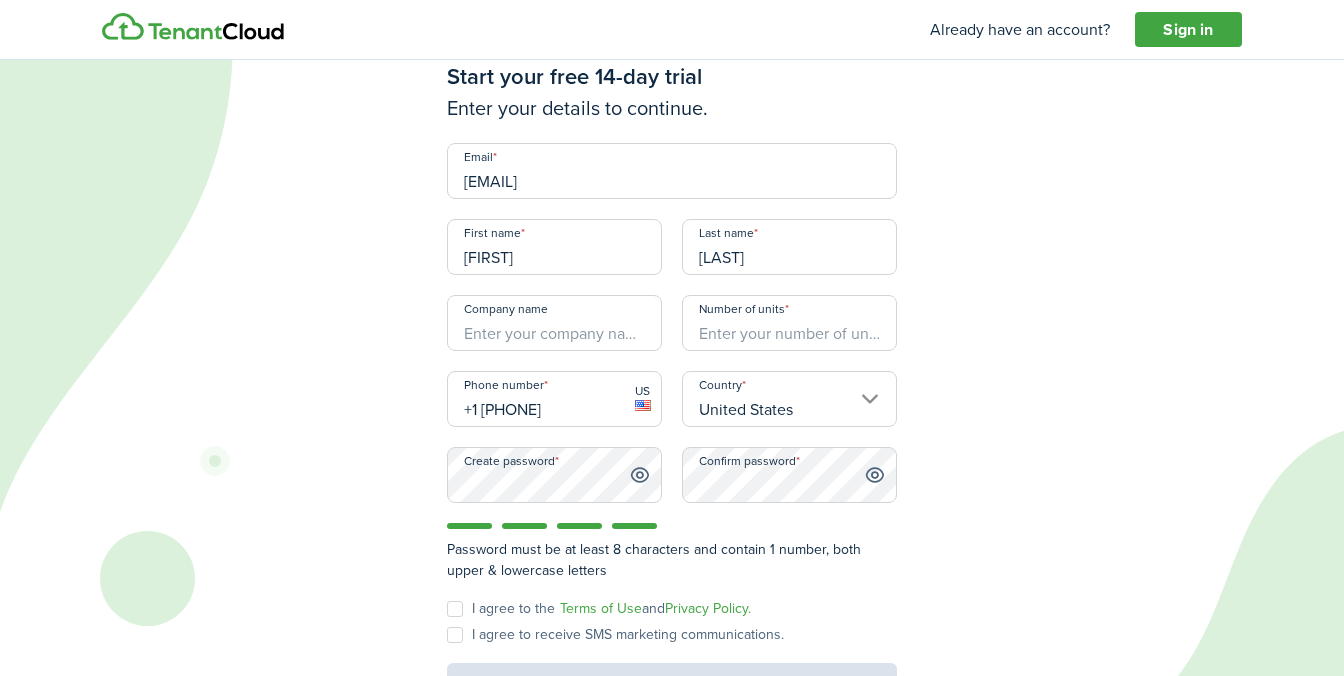 scroll, scrollTop: 135, scrollLeft: 0, axis: vertical 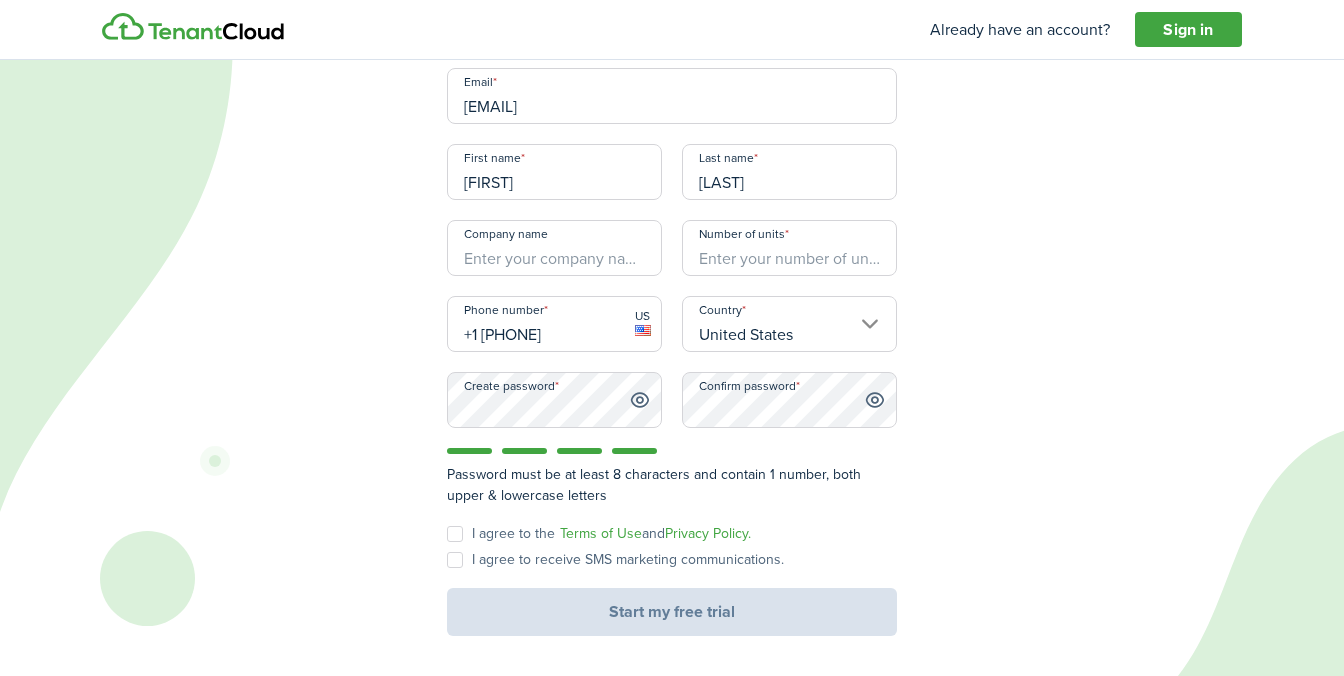click on "Password must be at least 8 characters and contain 1 number, both upper & lowercase letters" at bounding box center [672, 487] 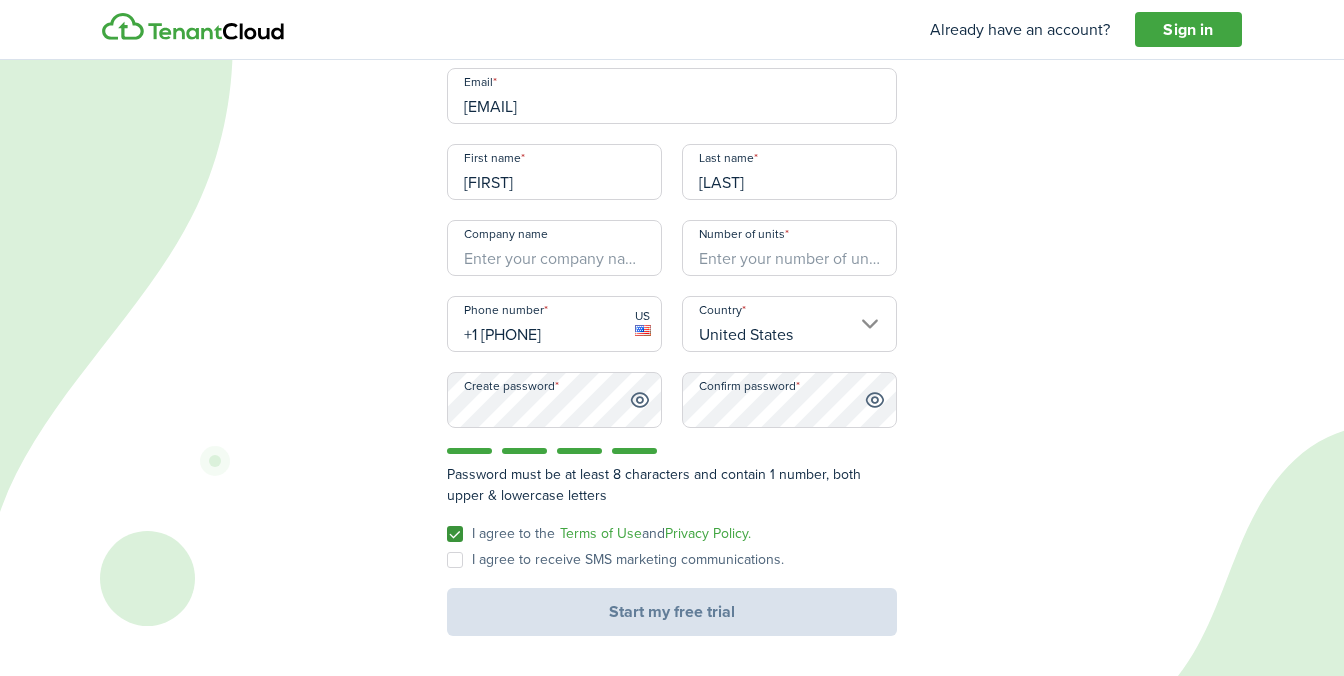 click on "I agree to receive SMS marketing communications." at bounding box center (615, 560) 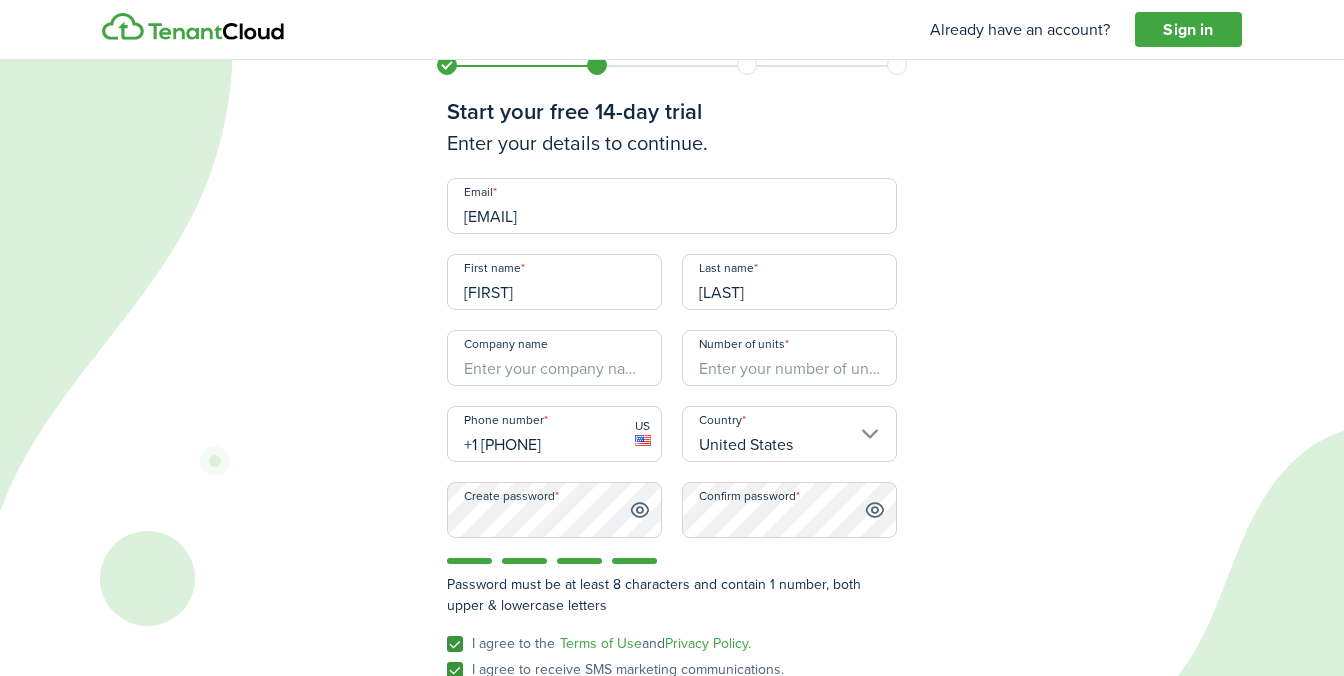 scroll, scrollTop: 0, scrollLeft: 0, axis: both 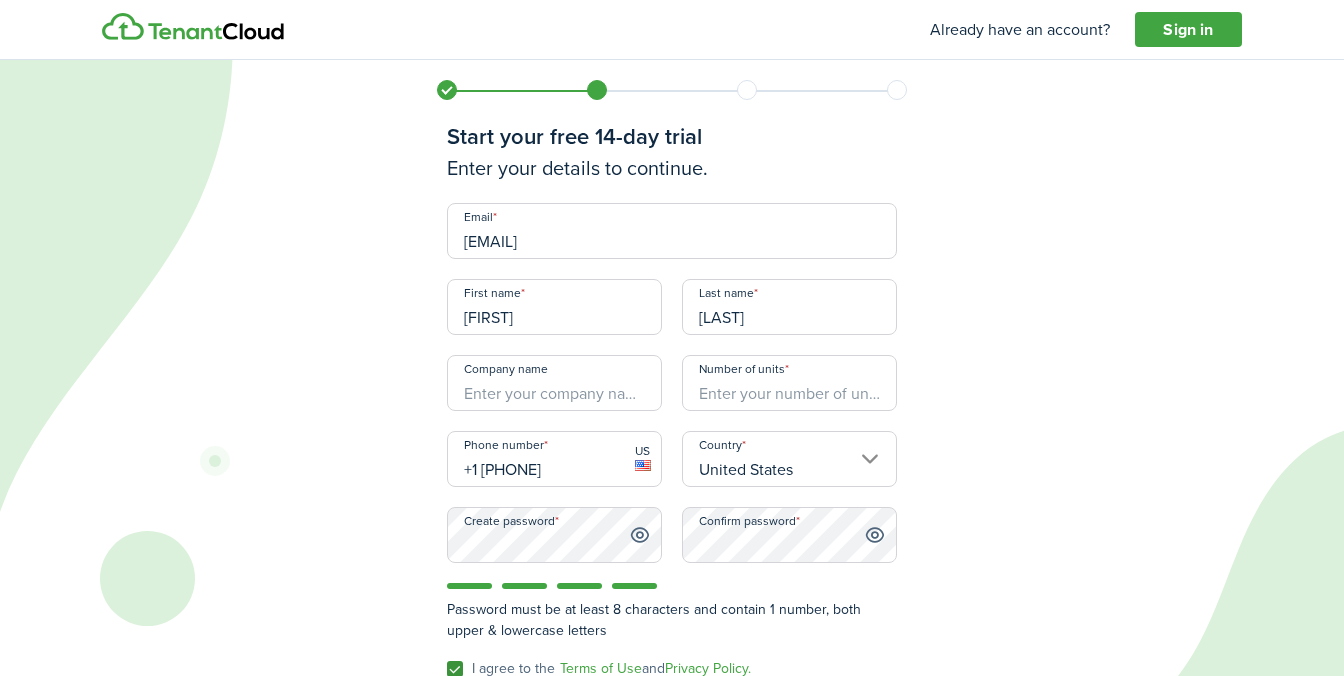 click on "Number of units" at bounding box center [789, 383] 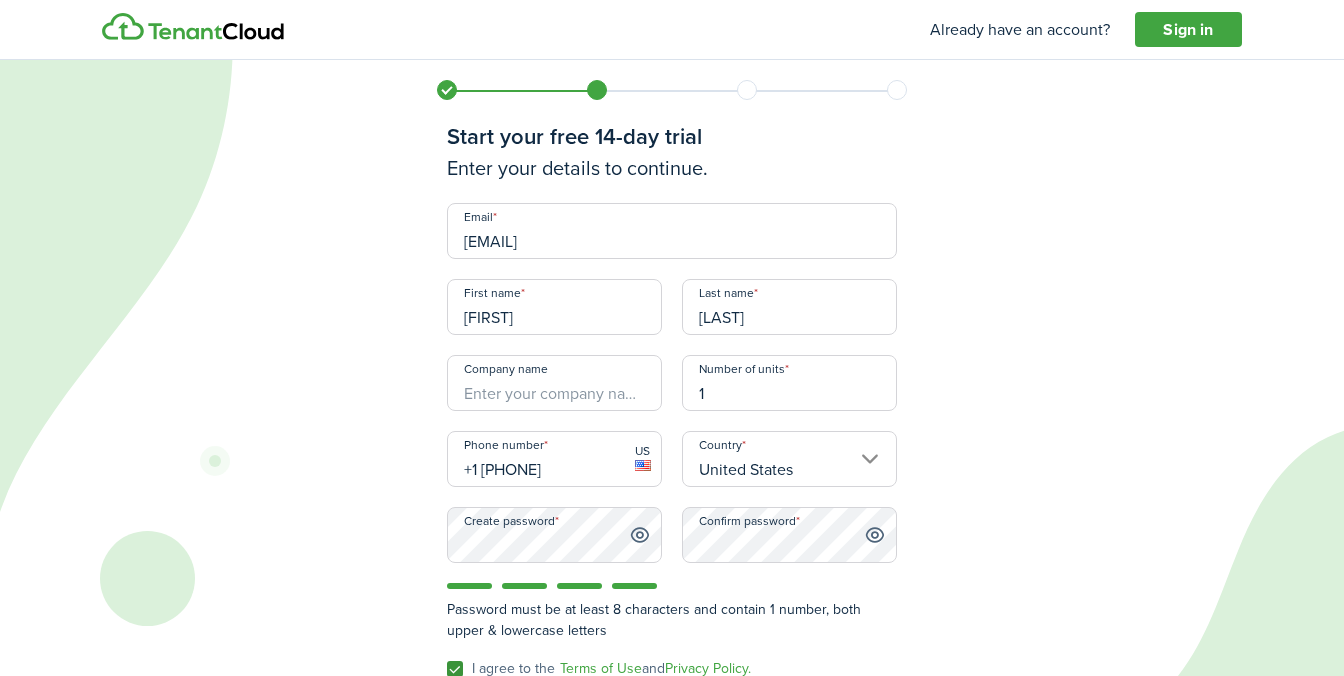 type on "1" 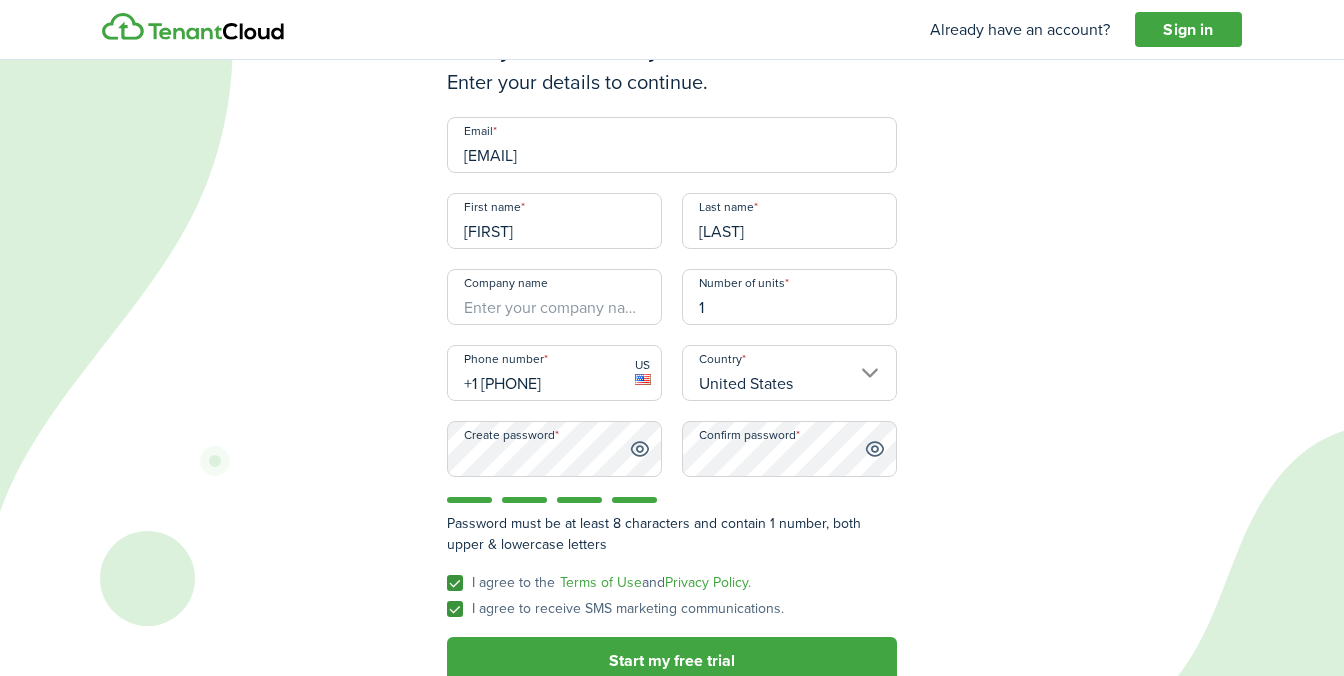 scroll, scrollTop: 135, scrollLeft: 0, axis: vertical 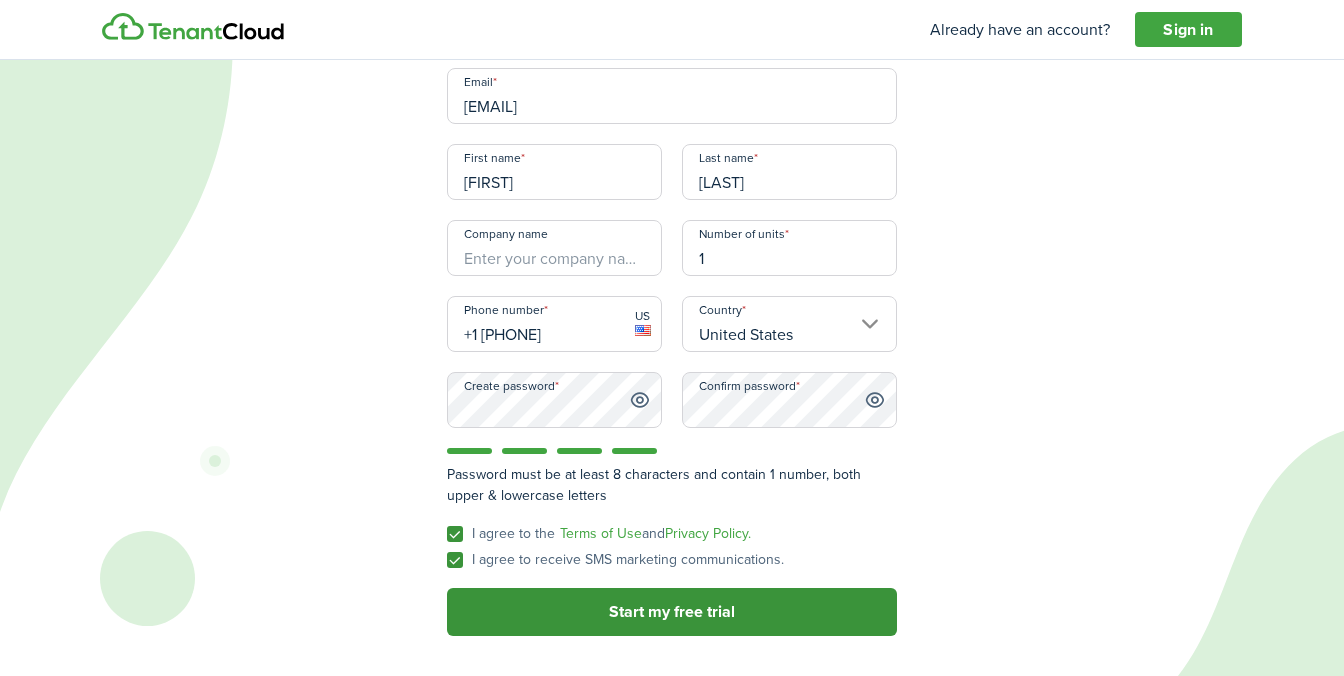 click on "Start my free trial" at bounding box center [672, 612] 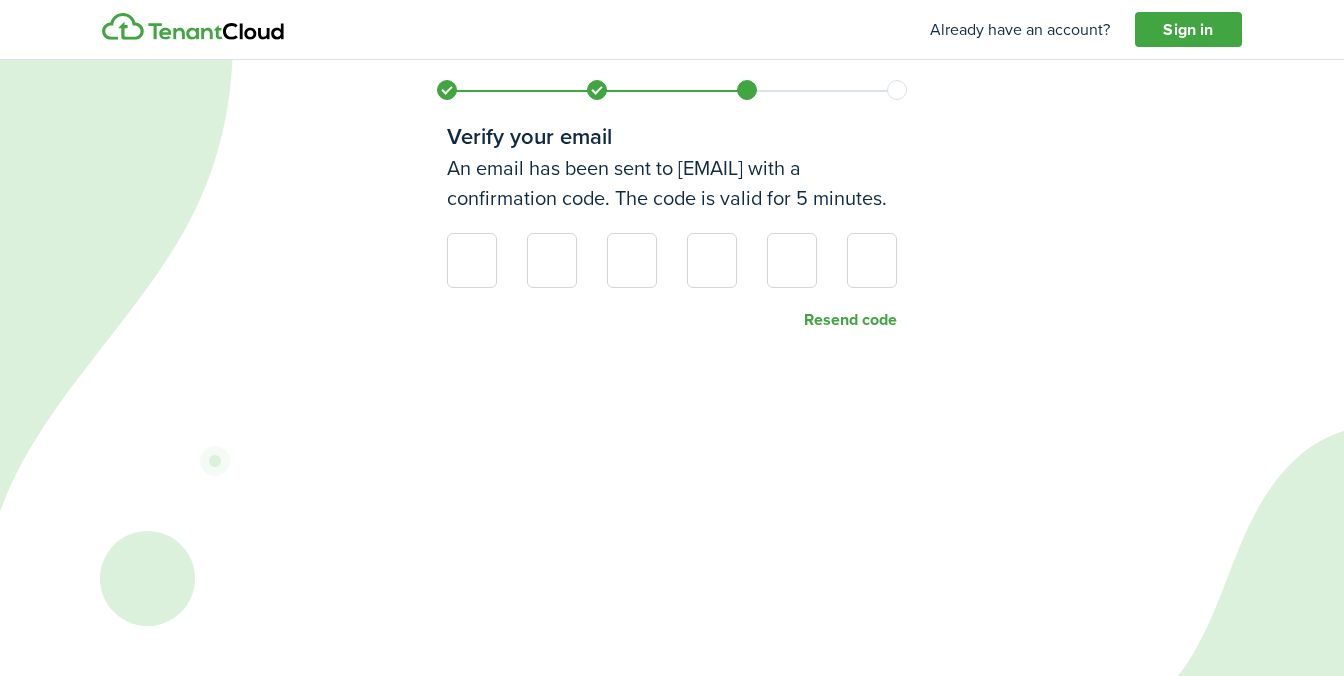 scroll, scrollTop: 0, scrollLeft: 0, axis: both 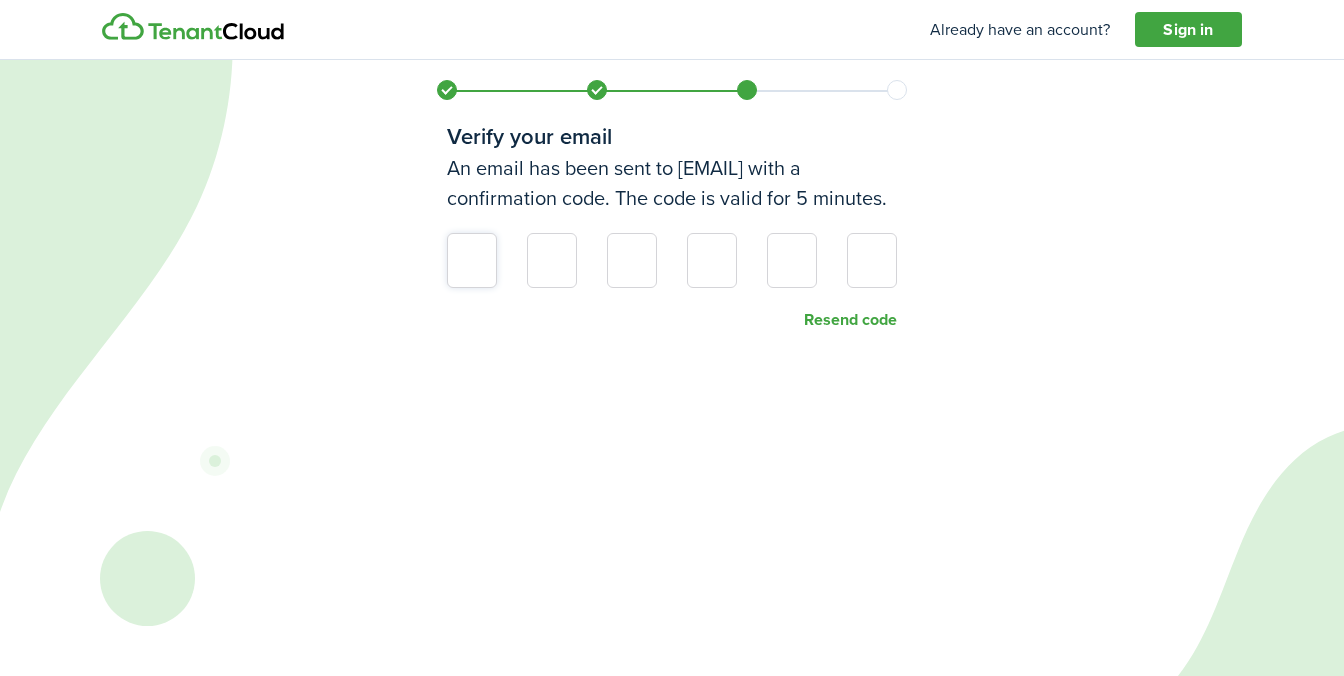 type on "3" 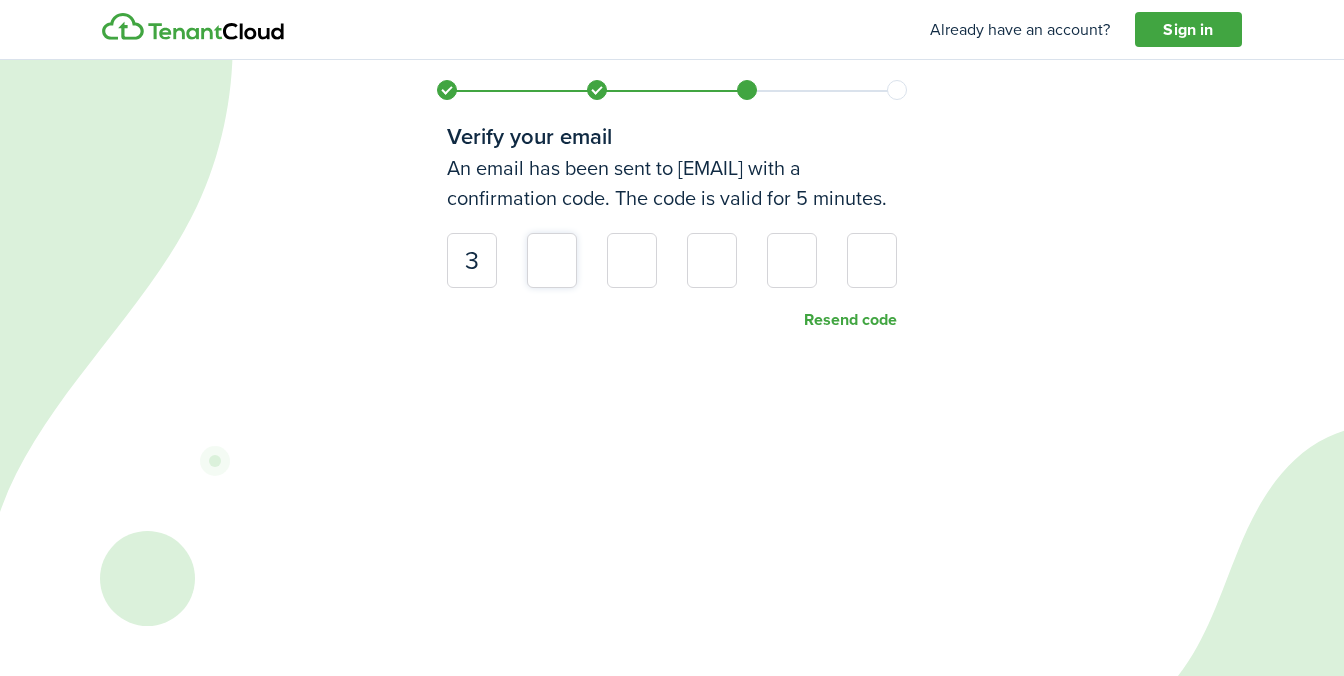 type on "3" 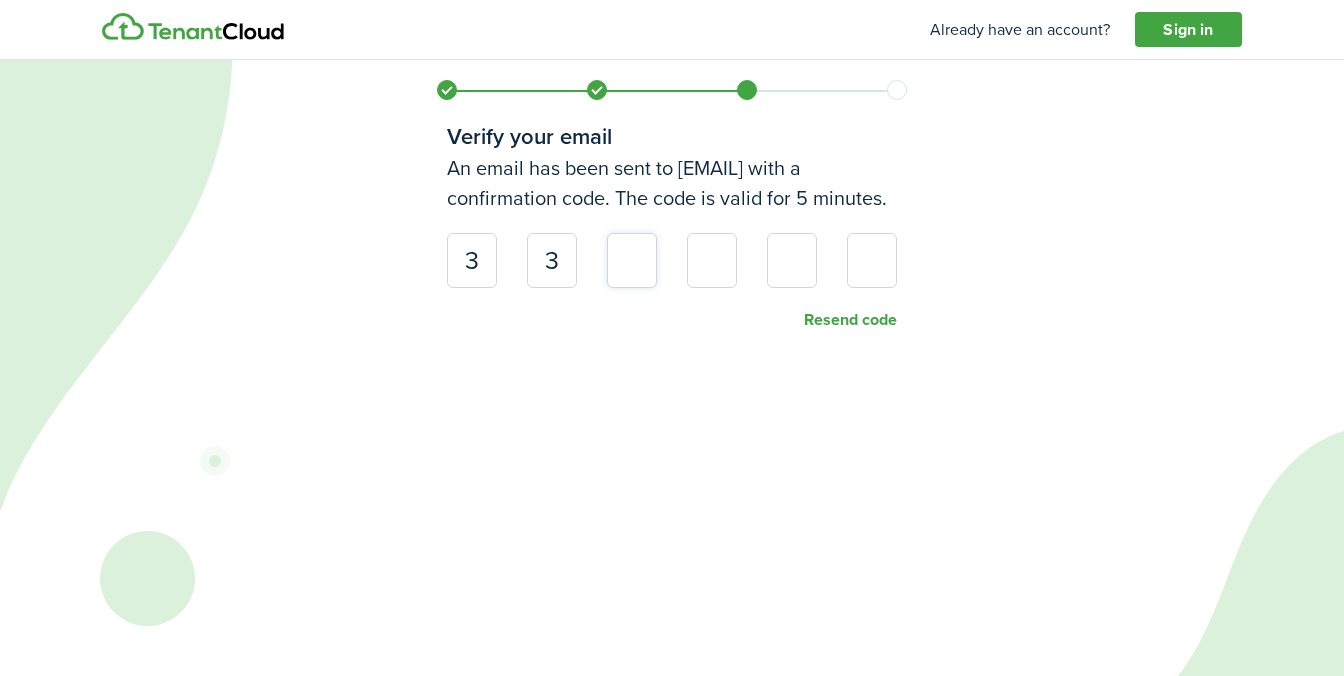 type on "1" 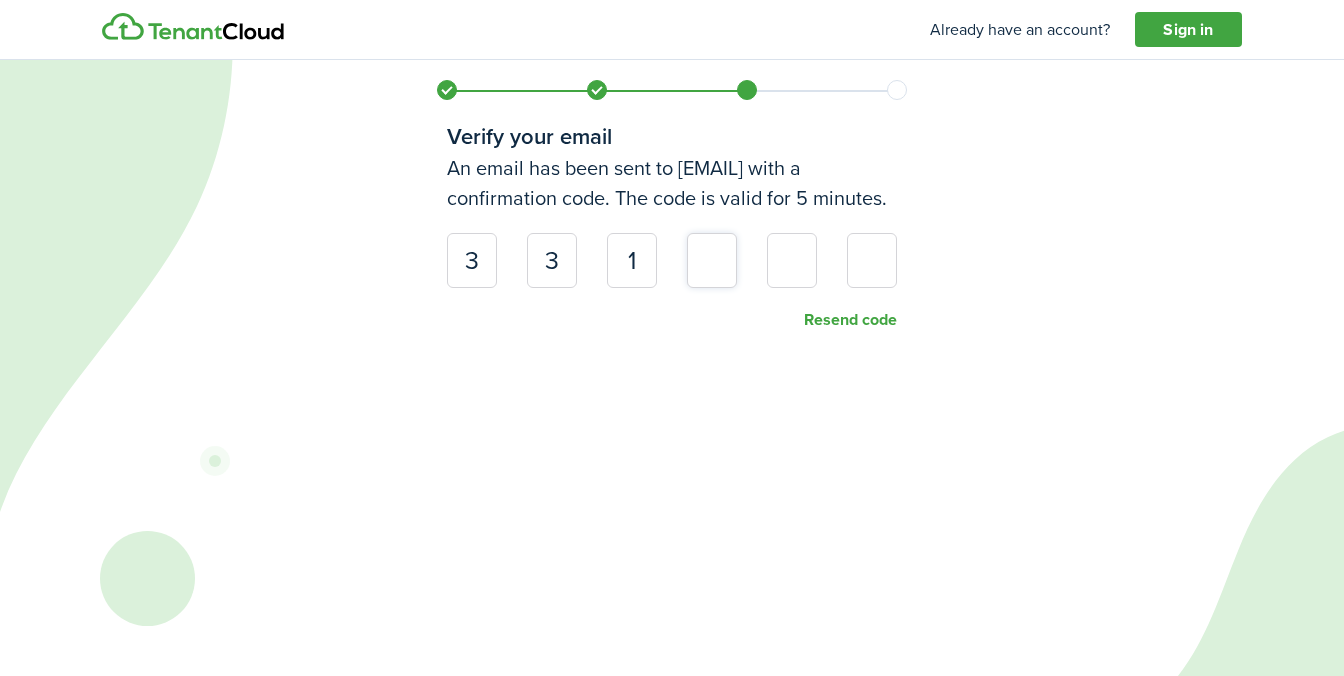 type on "6" 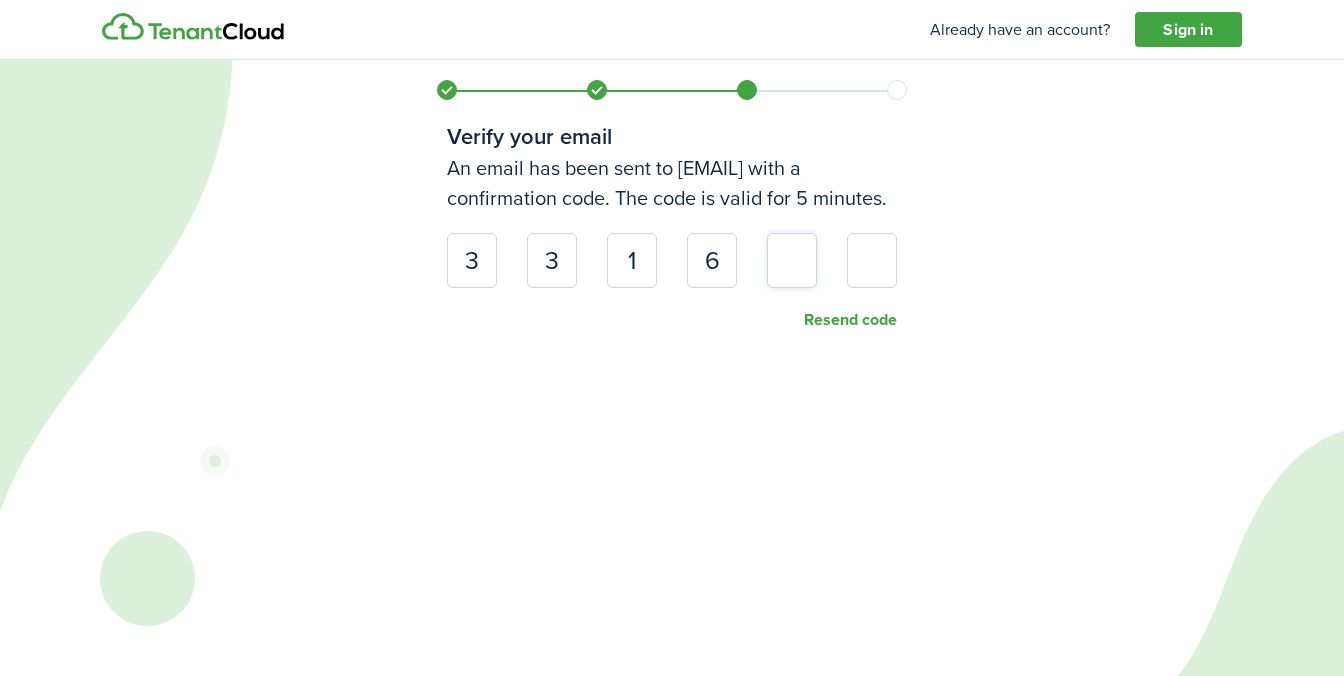 type on "2" 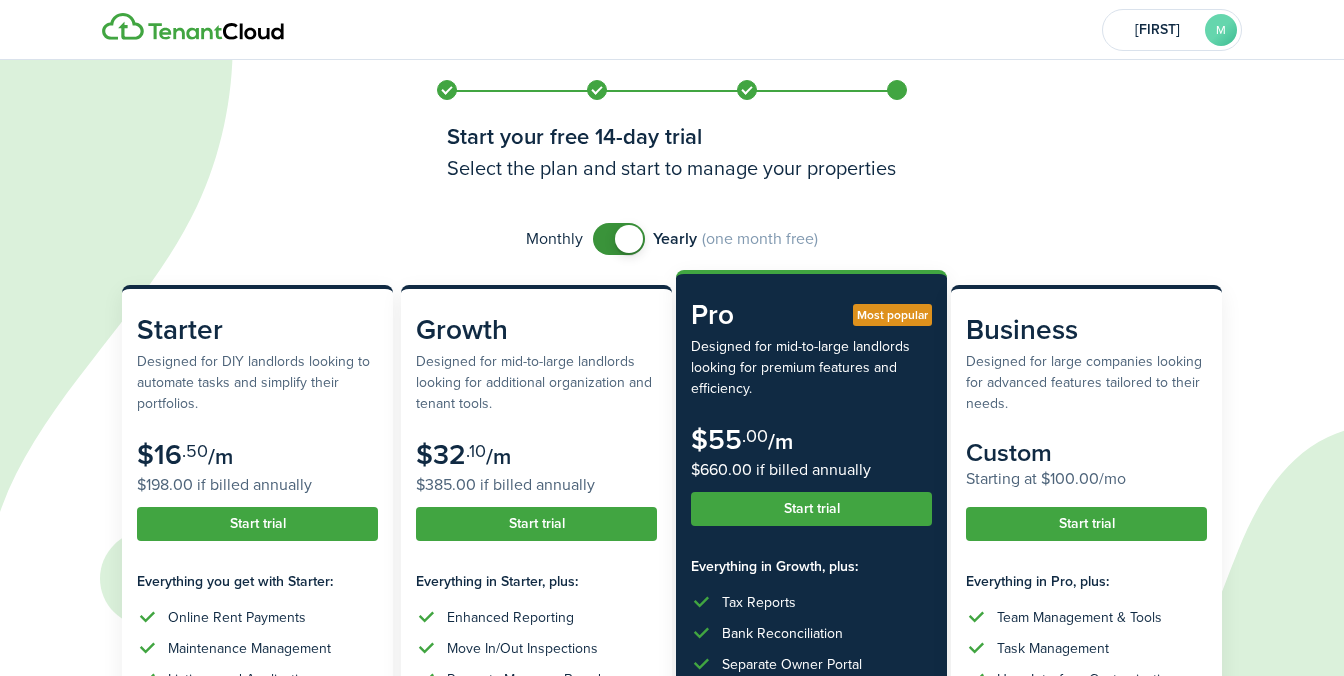checkbox on "false" 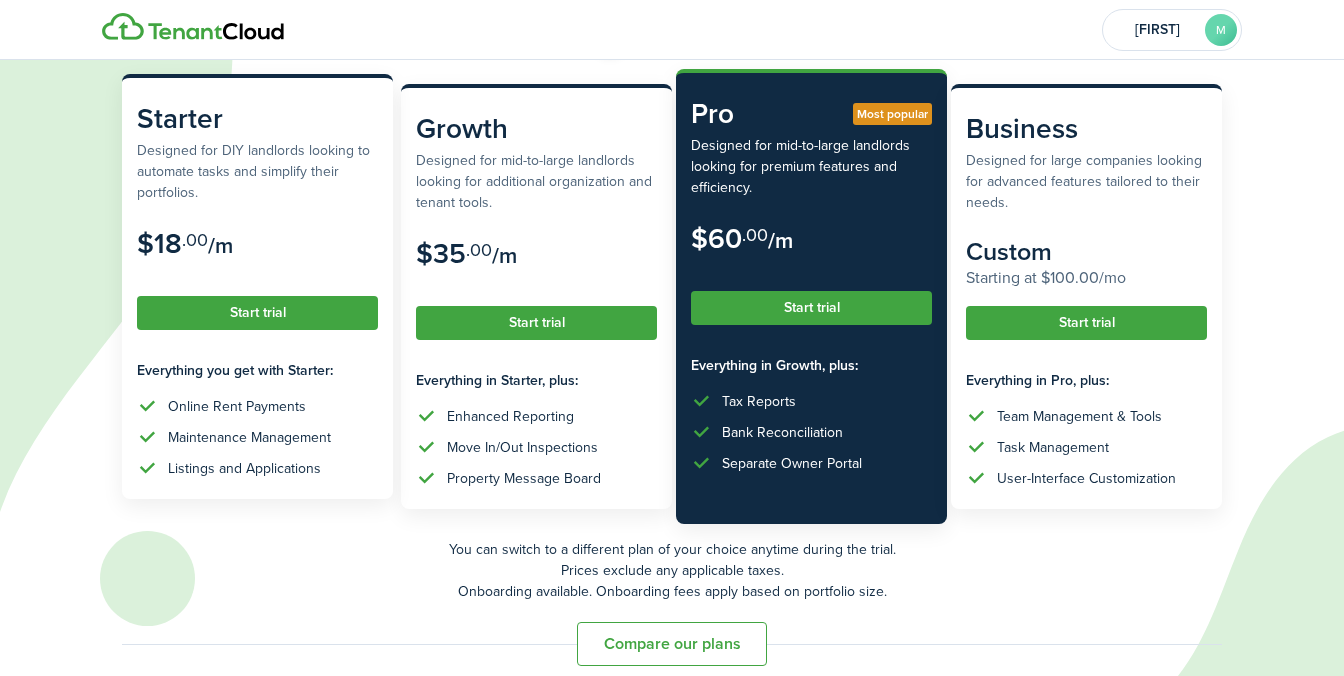 scroll, scrollTop: 221, scrollLeft: 0, axis: vertical 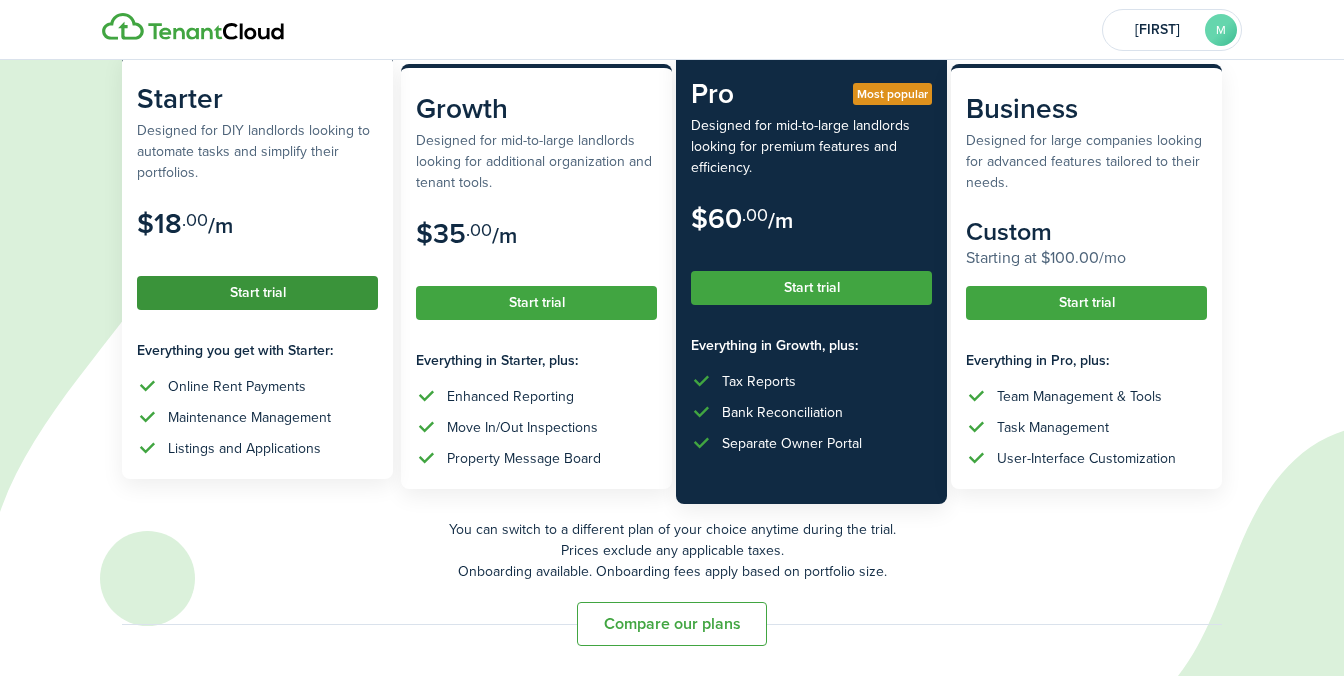 click on "Start trial" at bounding box center [257, 293] 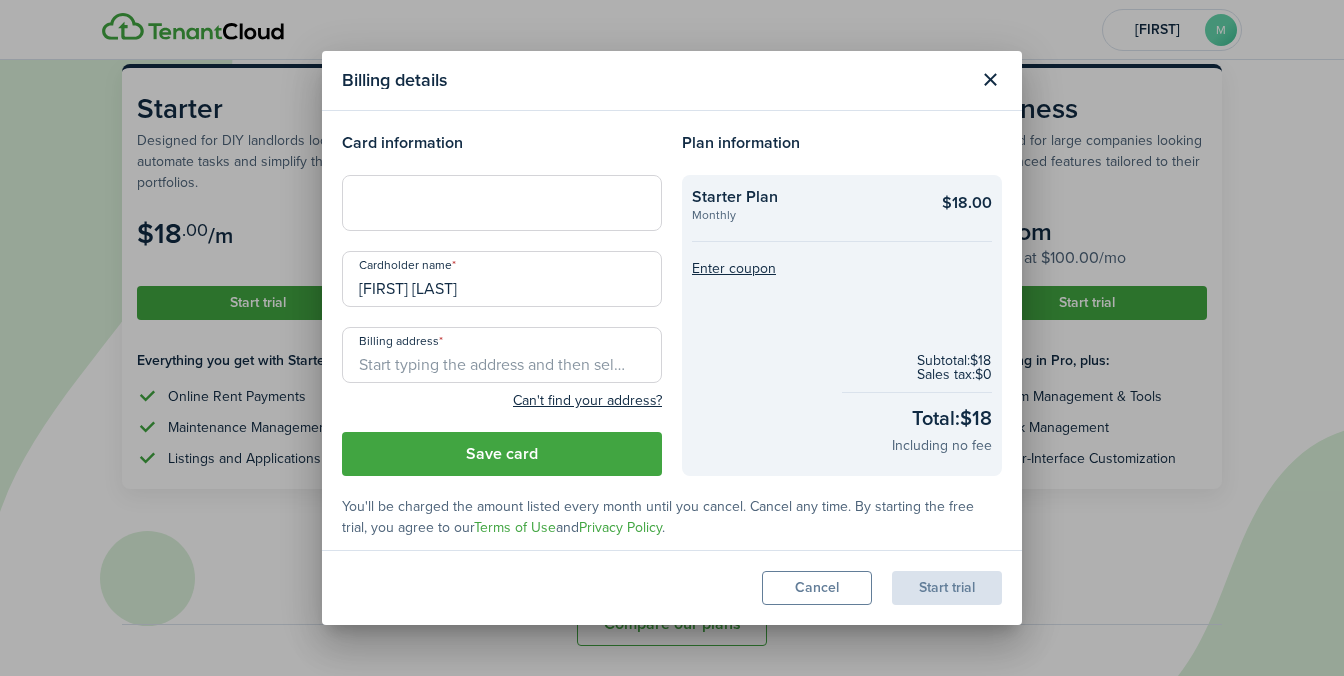 click at bounding box center (502, 203) 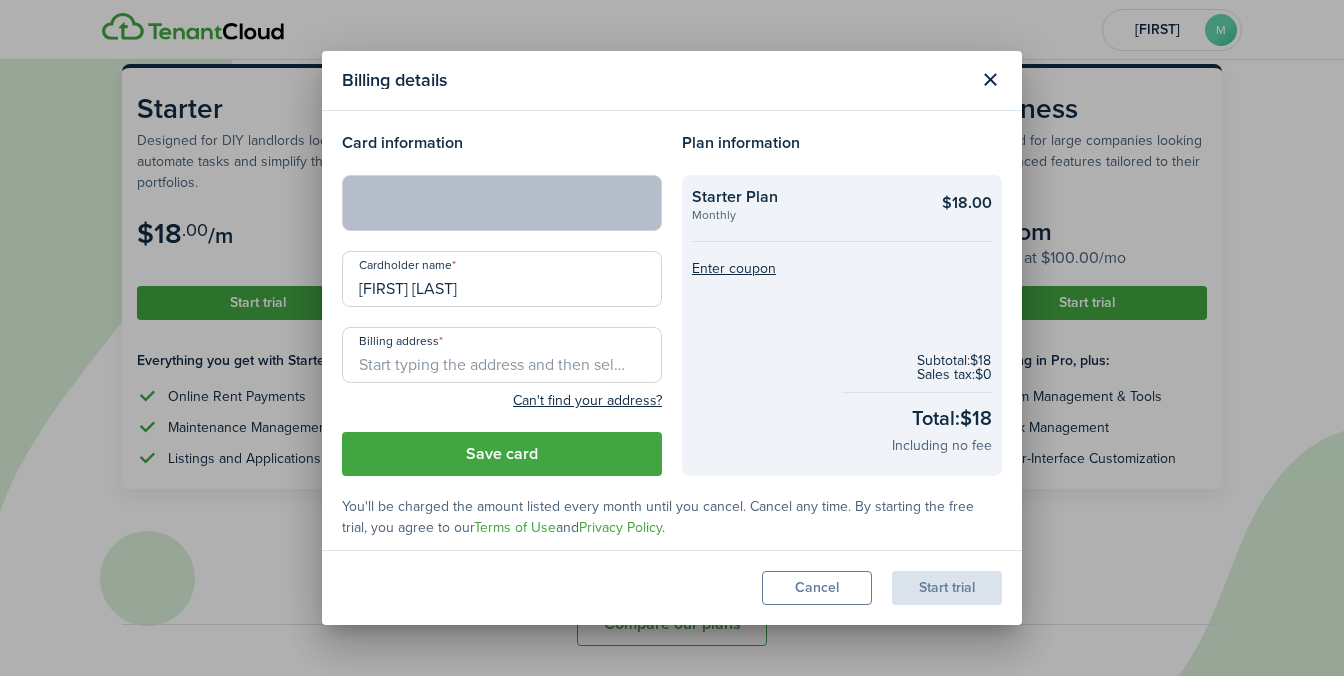 click on "Billing address" at bounding box center [502, 355] 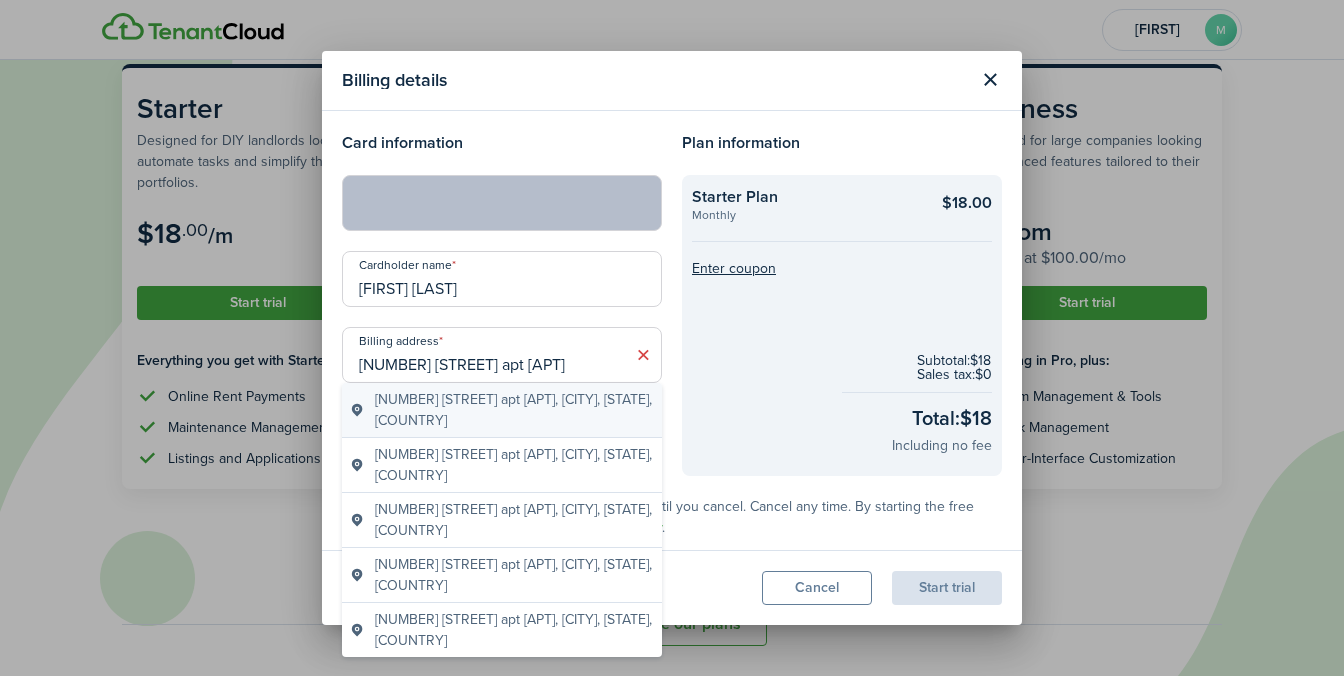 click on "[NUMBER] [STREET] apt [APT], [CITY], [STATE], [COUNTRY]" at bounding box center [514, 410] 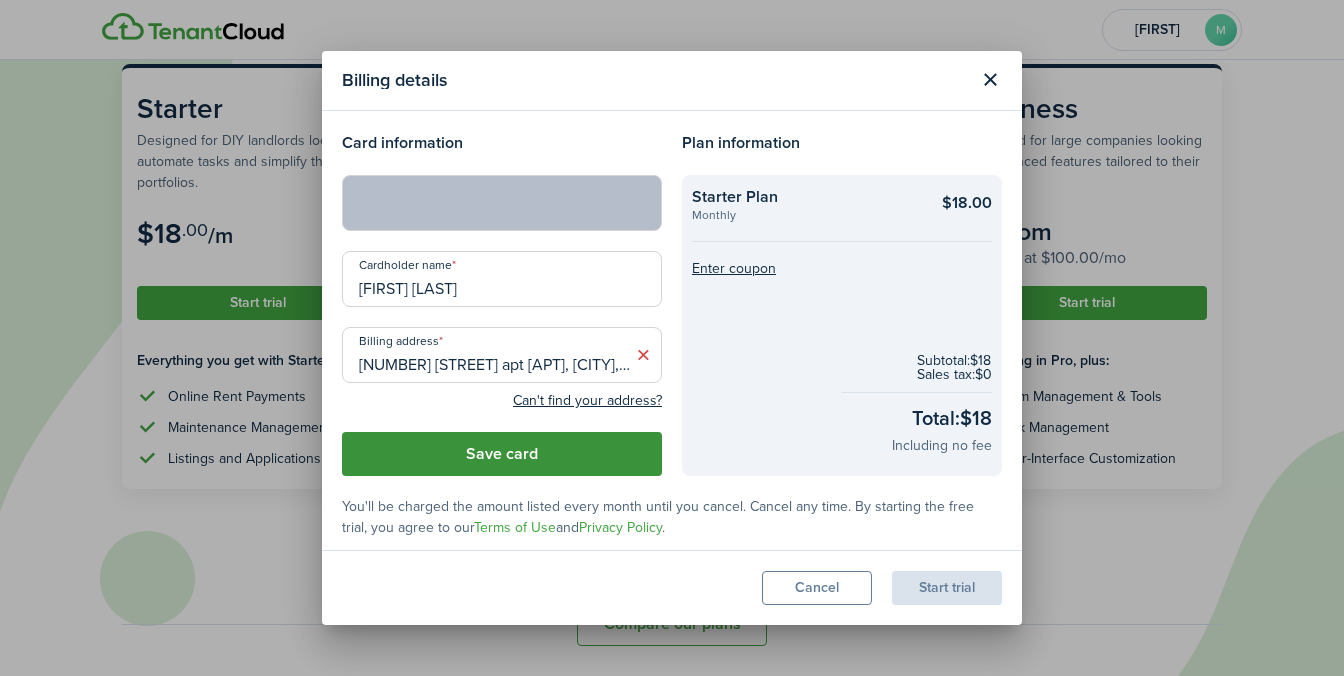 click on "Save card" at bounding box center [502, 454] 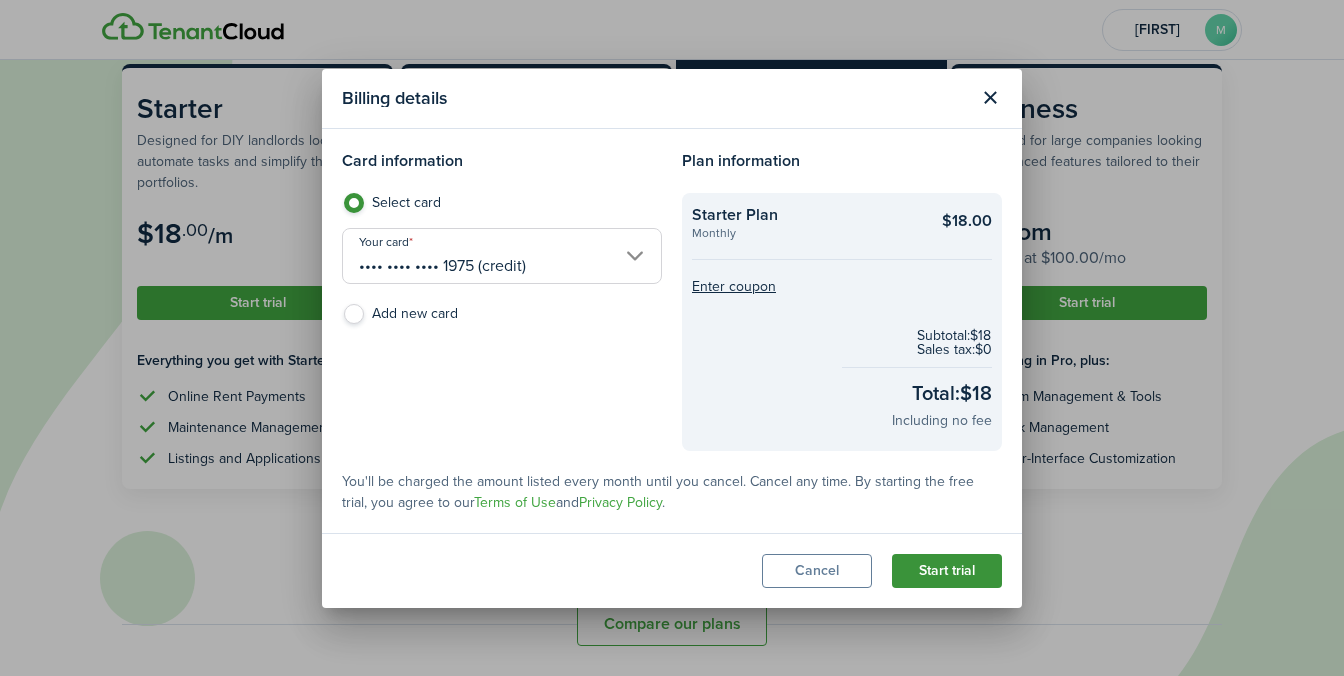 click on "Start trial" at bounding box center (947, 571) 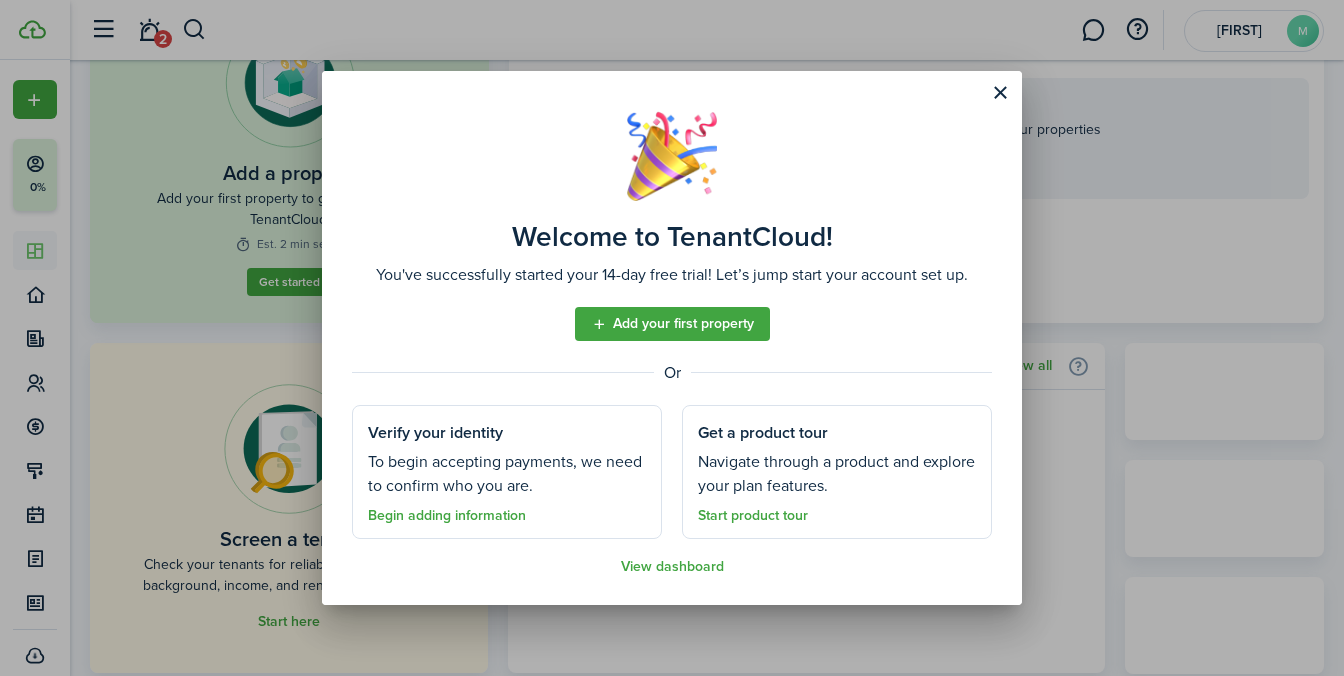 scroll, scrollTop: 0, scrollLeft: 0, axis: both 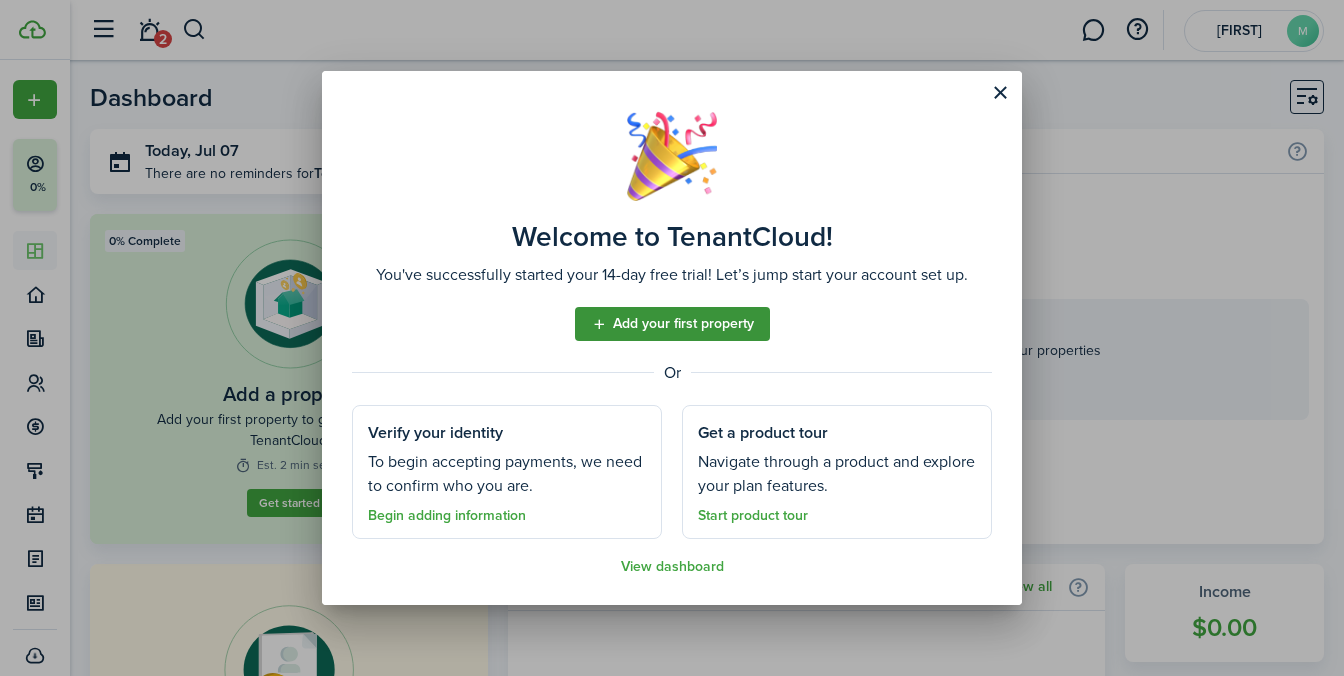 click on "Add your first property" at bounding box center (672, 324) 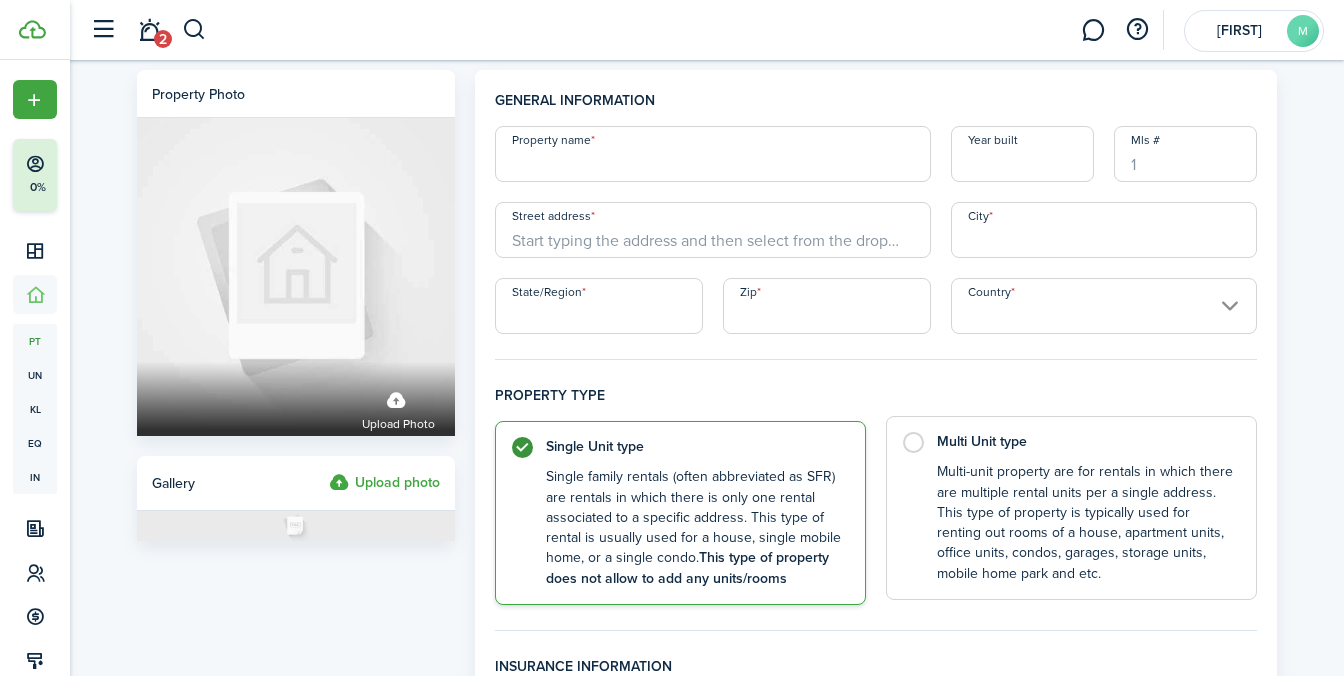 click on "Multi Unit type" at bounding box center (1086, 442) 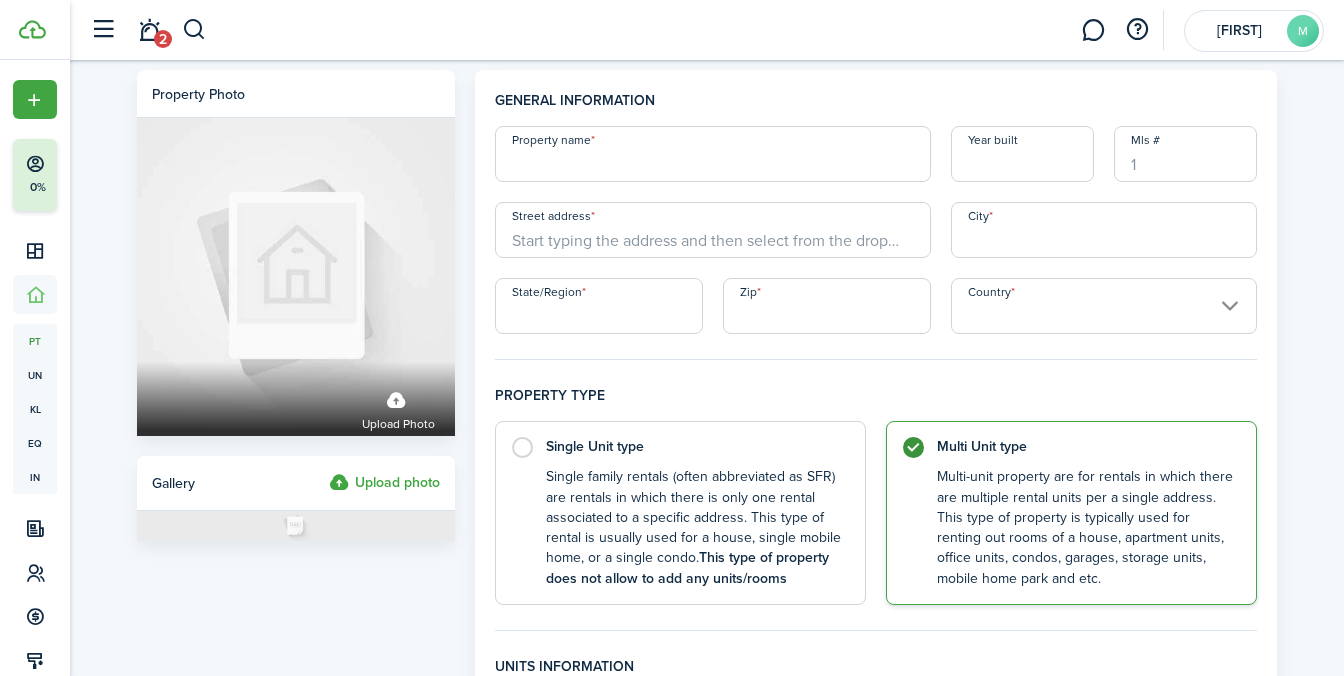 scroll, scrollTop: 0, scrollLeft: 0, axis: both 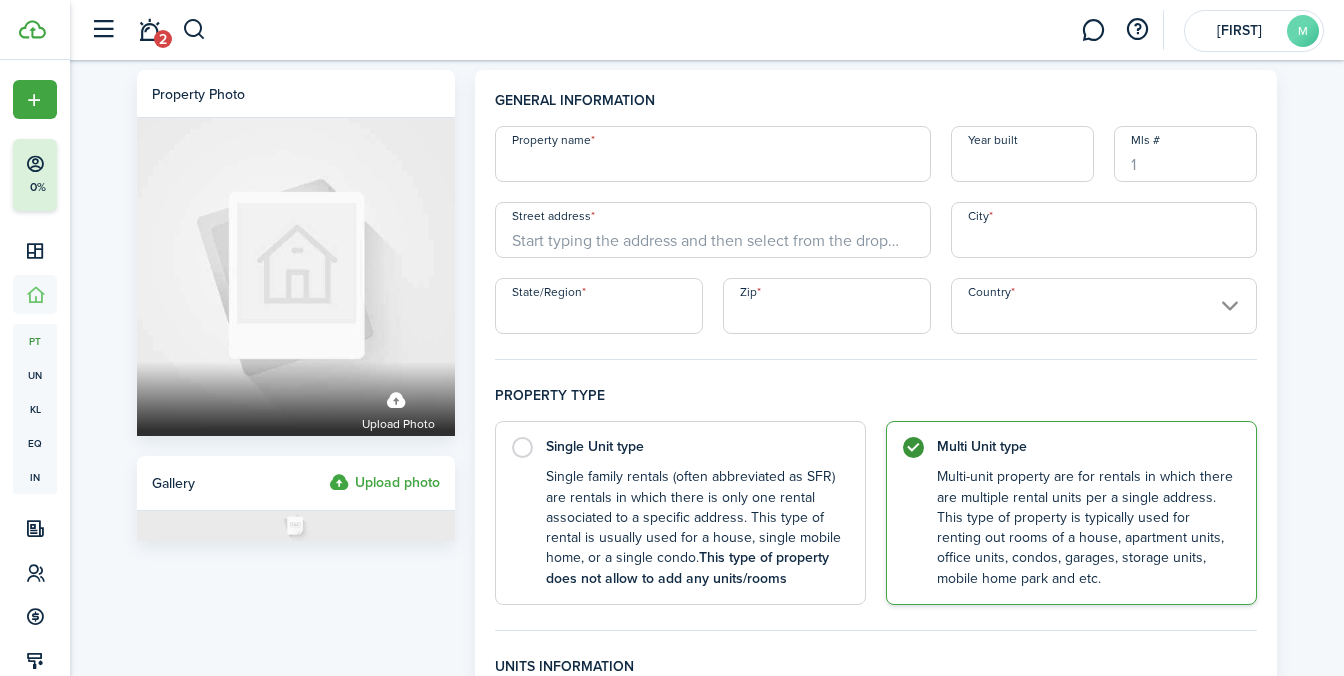 click on "Property name" at bounding box center [713, 154] 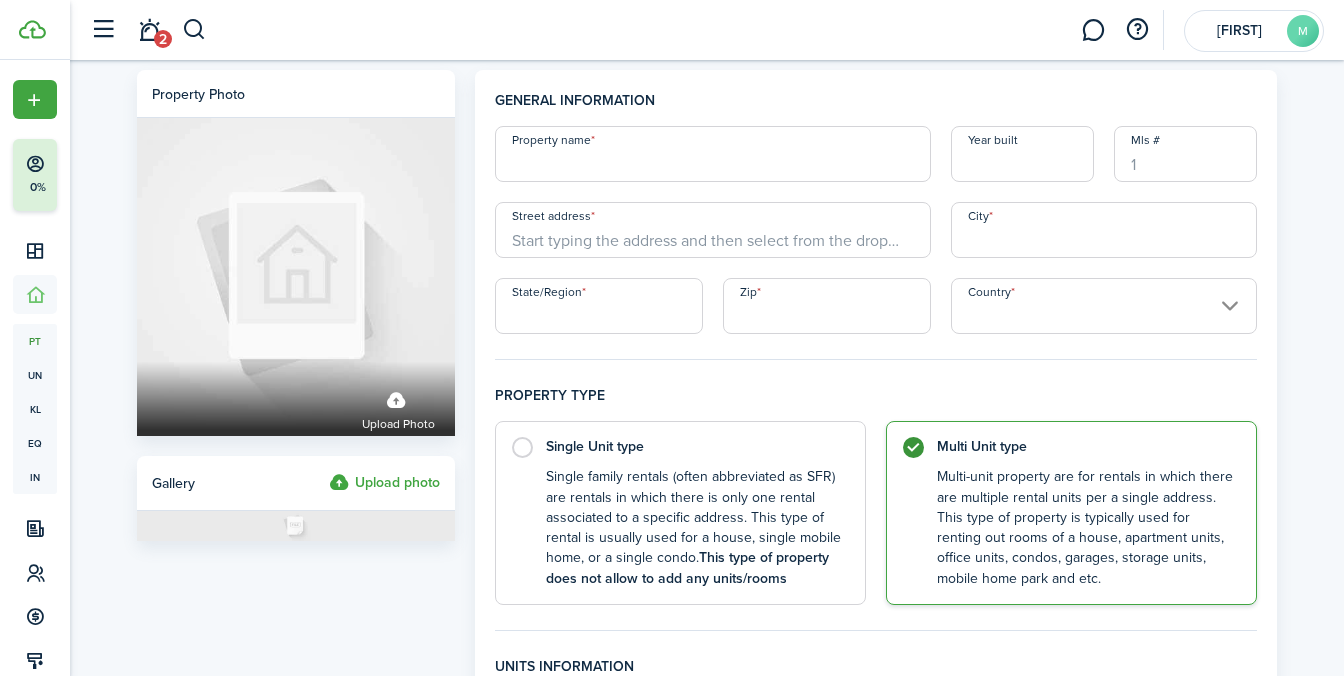 type on "[NUMBER] [STREET] apt [APT]" 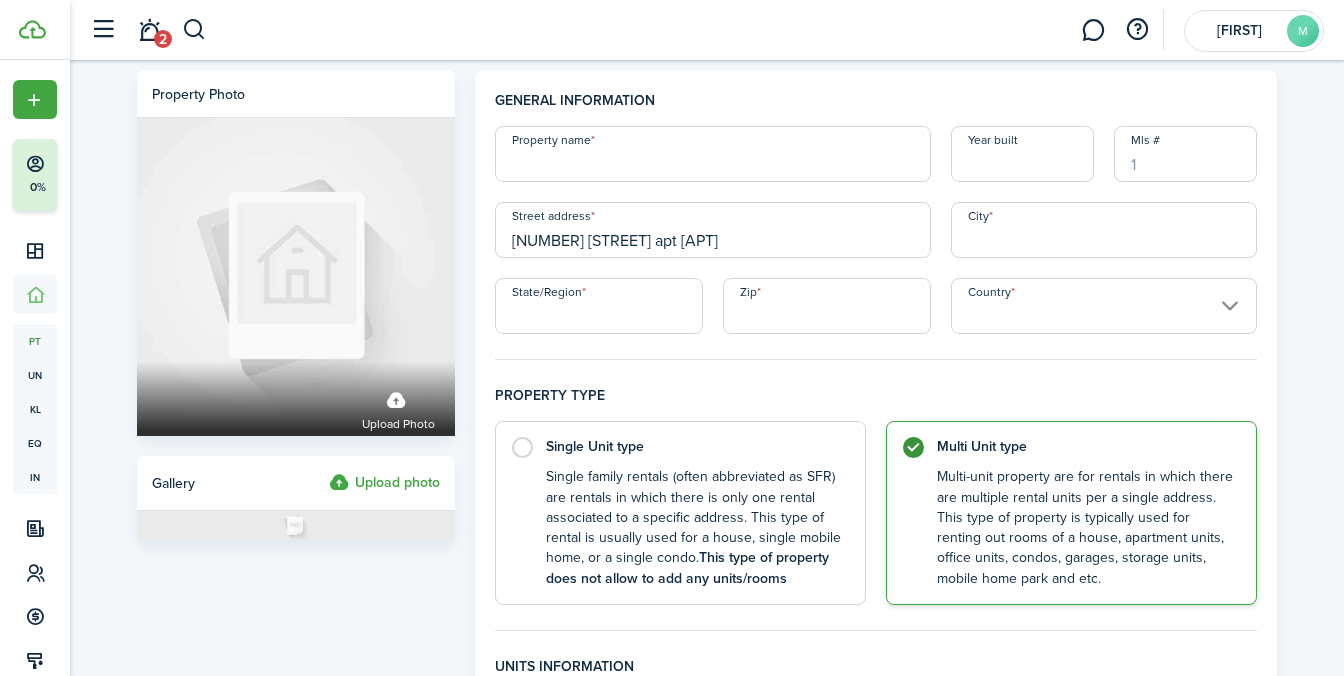 type on "[CITY]" 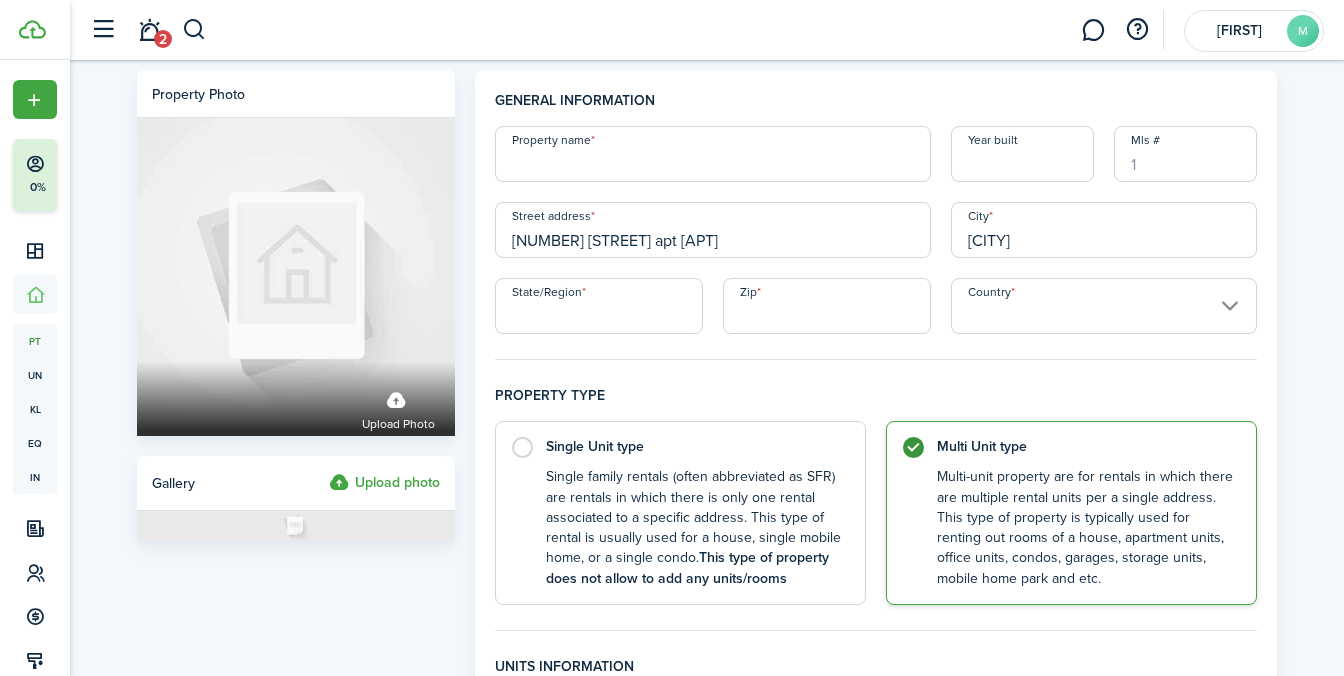 type on "IL" 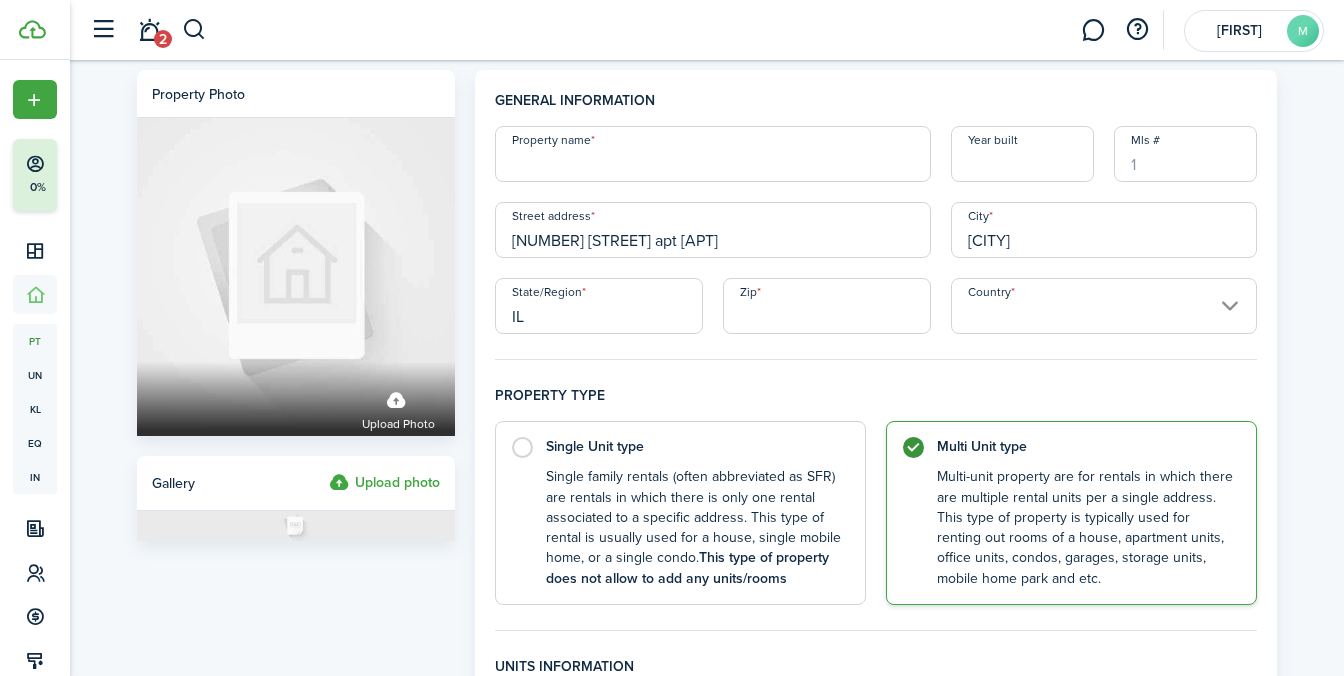 type on "[POSTAL_CODE]" 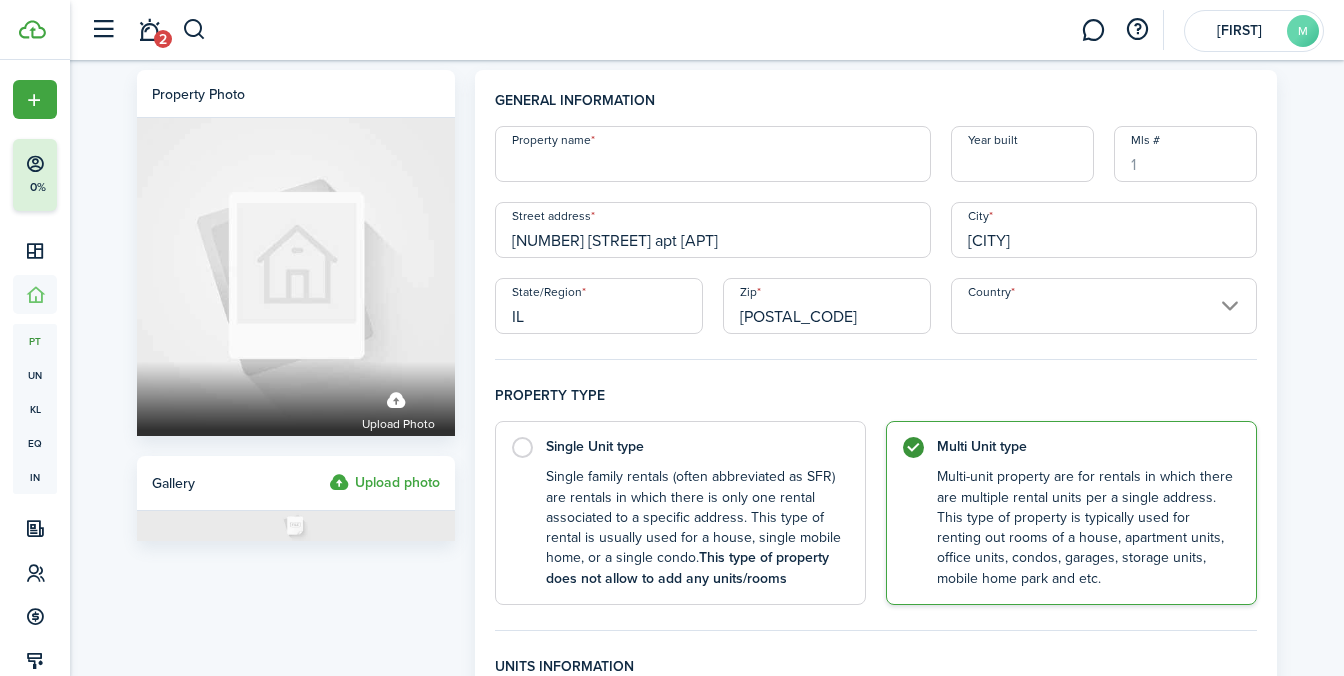 type on "United States" 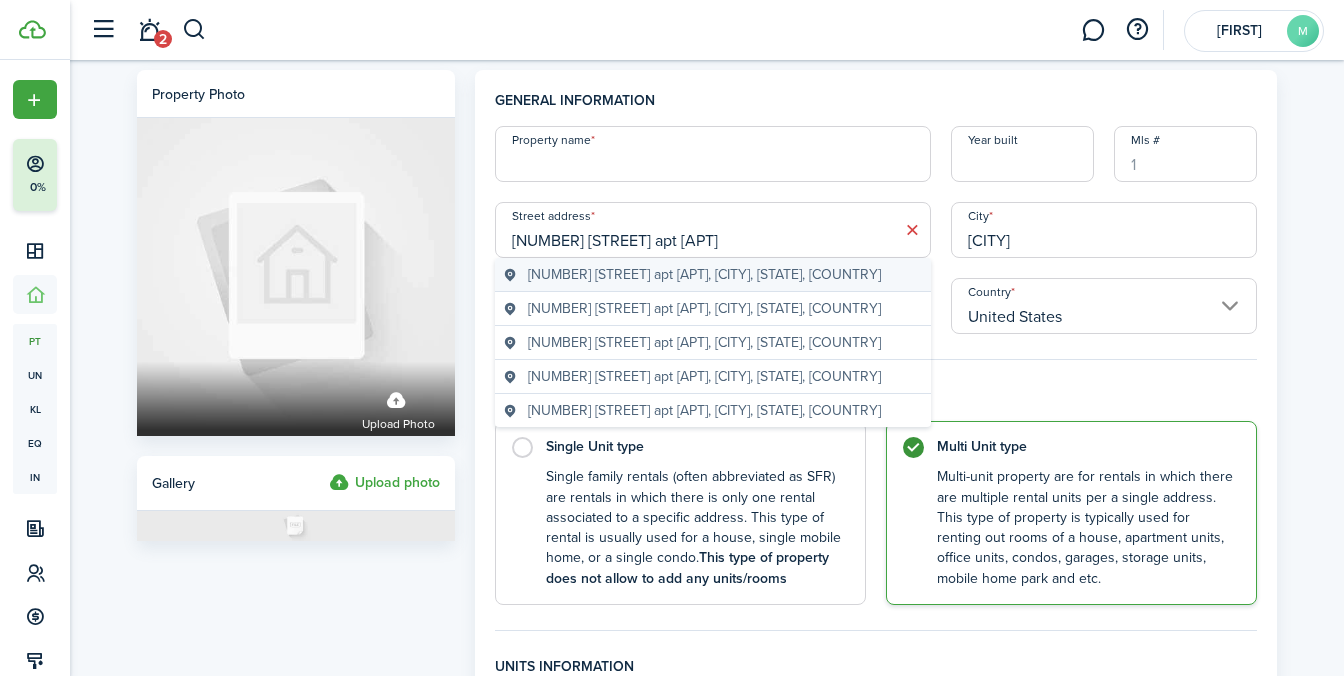 type on "[NUMBER] [STREET] apt [APT]" 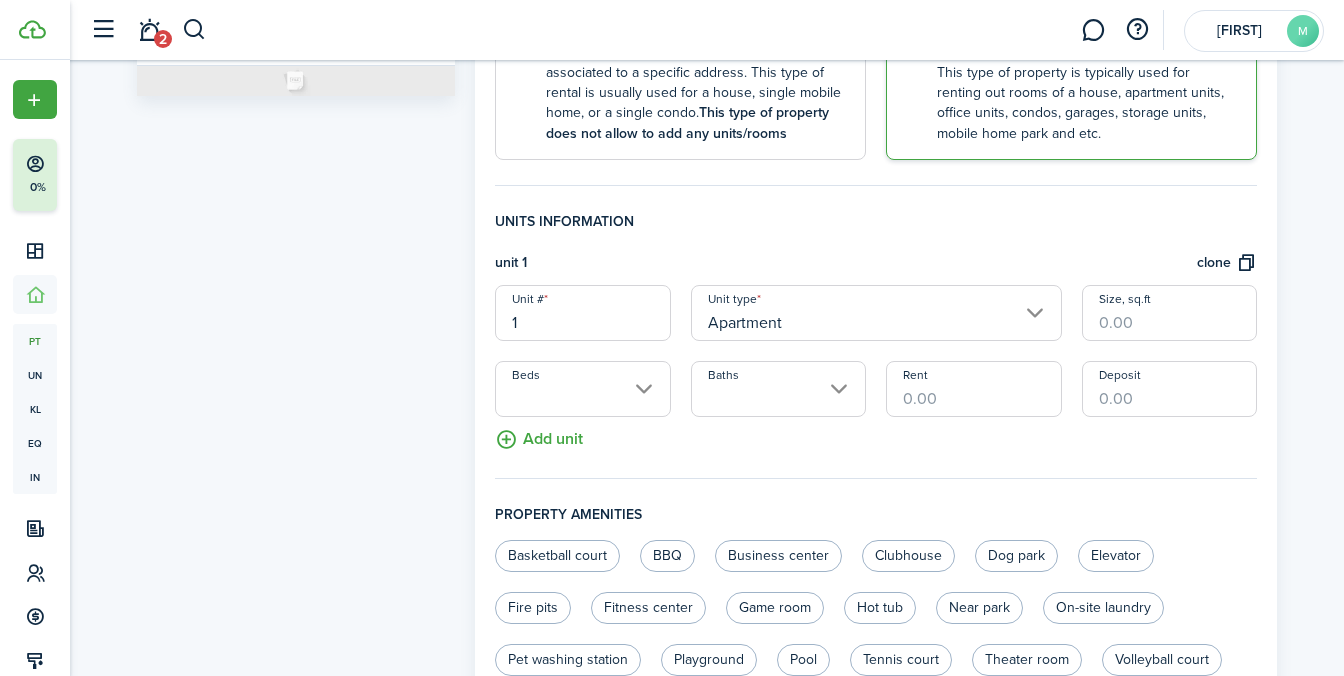 scroll, scrollTop: 446, scrollLeft: 0, axis: vertical 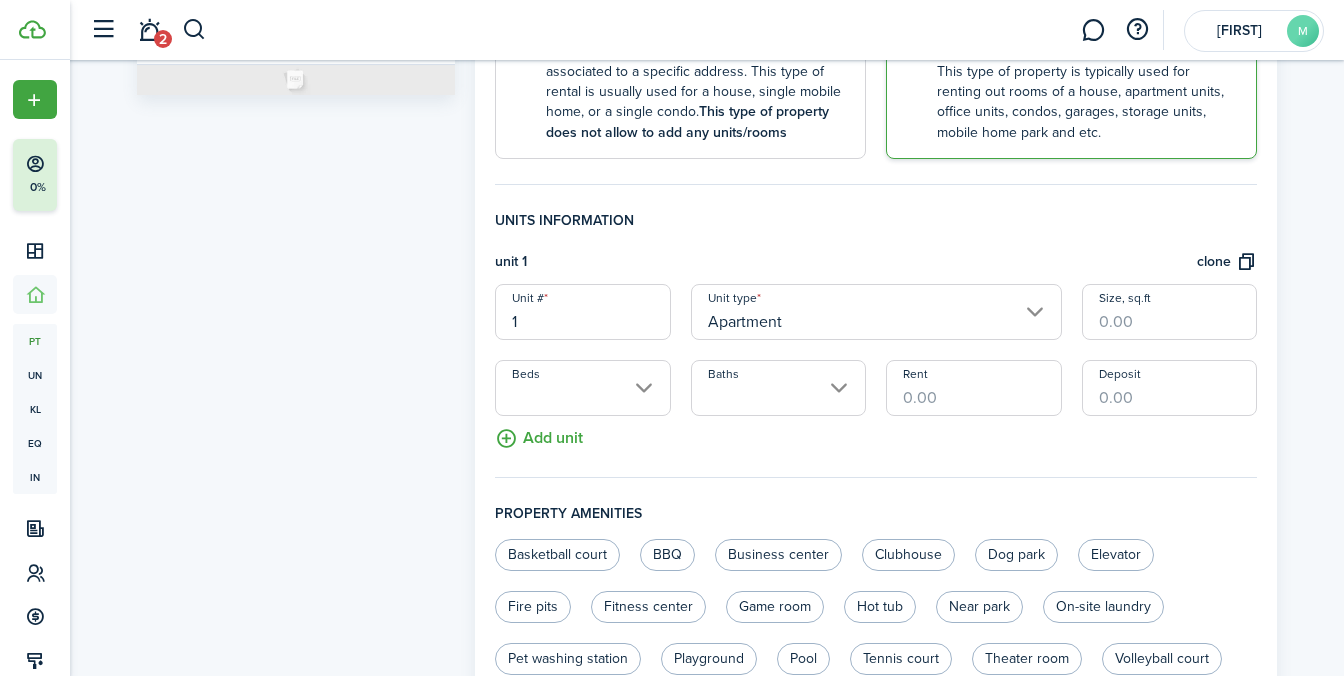click on "Beds" at bounding box center [582, 388] 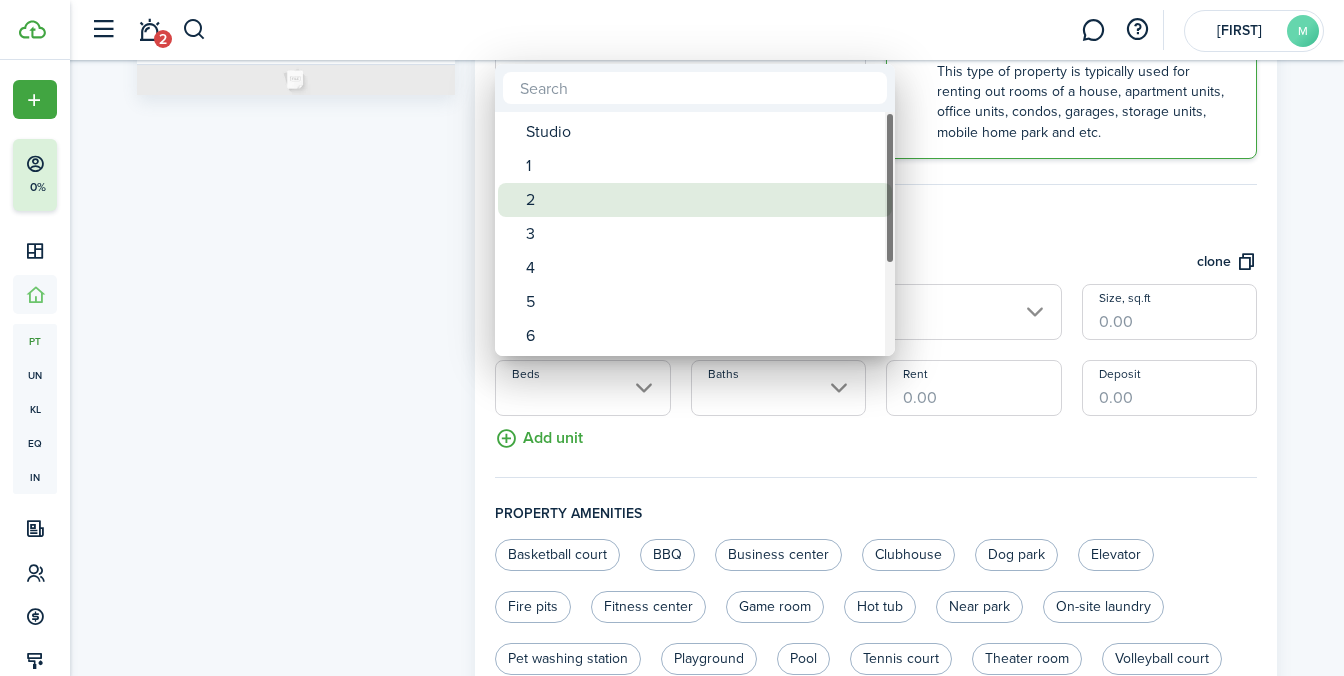 click on "2" at bounding box center [703, 200] 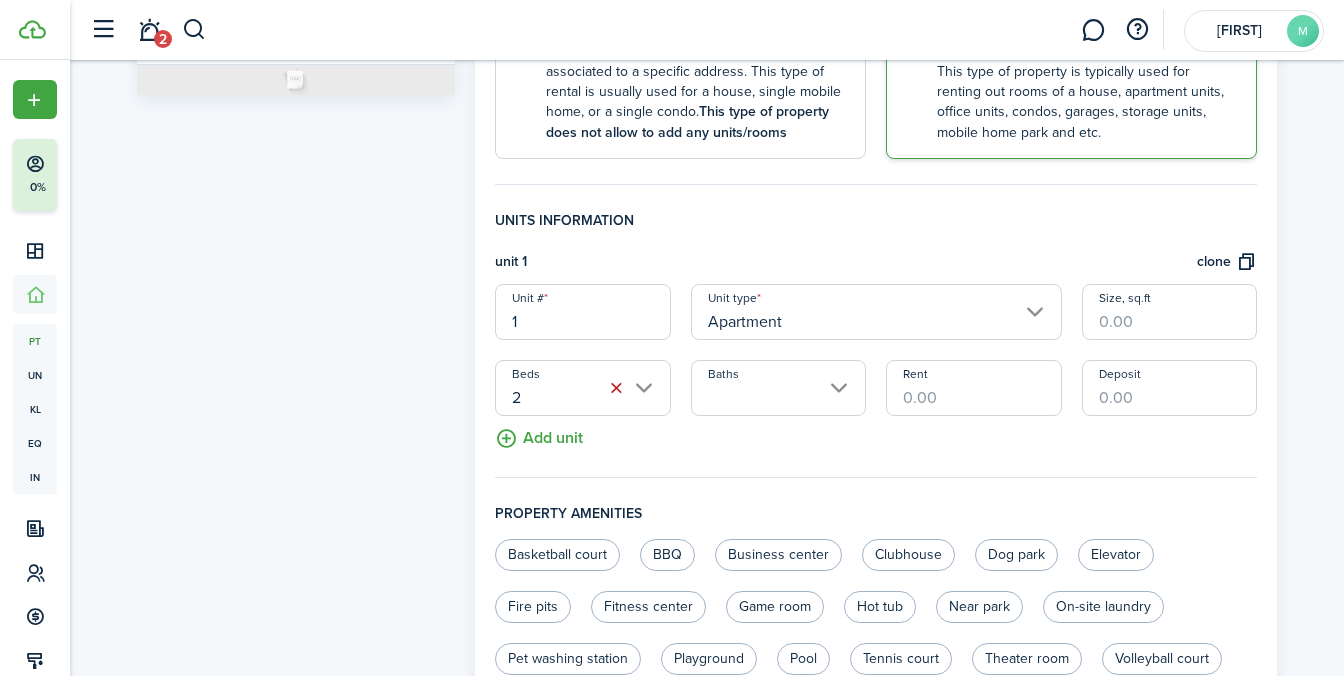 drag, startPoint x: 784, startPoint y: 441, endPoint x: 786, endPoint y: 399, distance: 42.047592 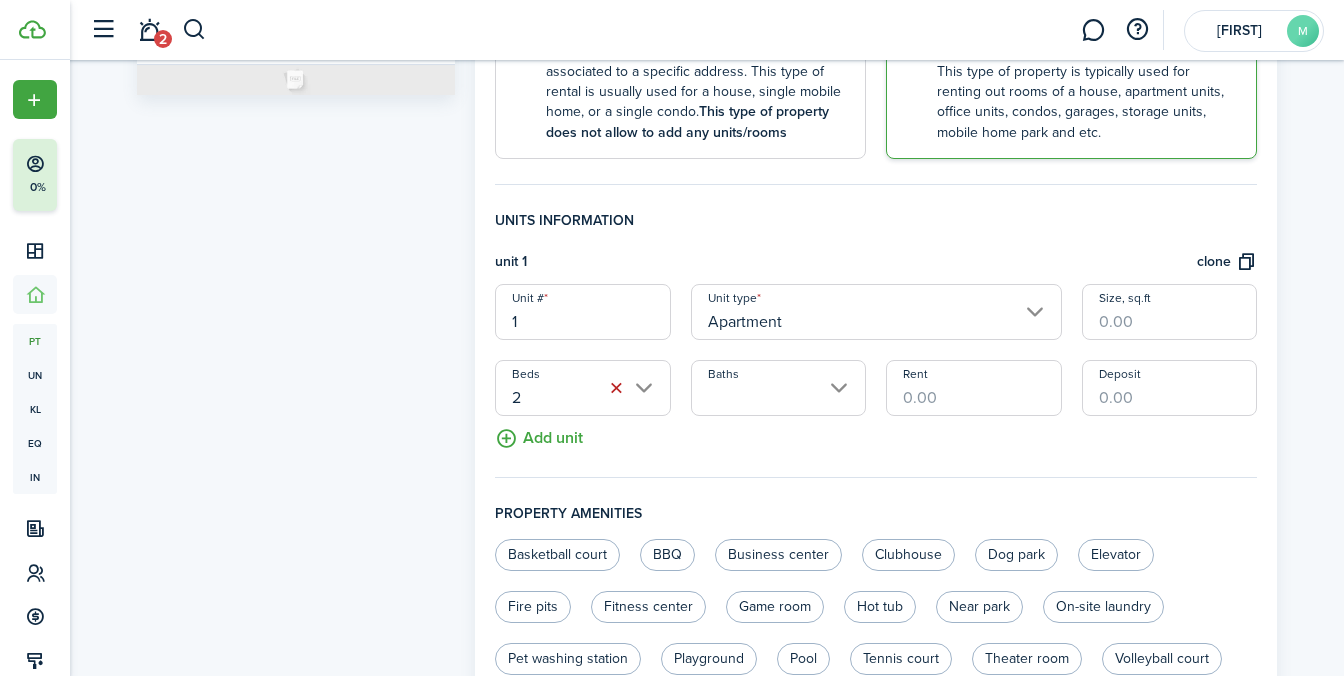click on "Units information unit 1  clone   Unit #  1  Unit type  Apartment  Size, sq.ft   Beds  2  Baths   Rent   Deposit   Add unit" at bounding box center [876, 344] 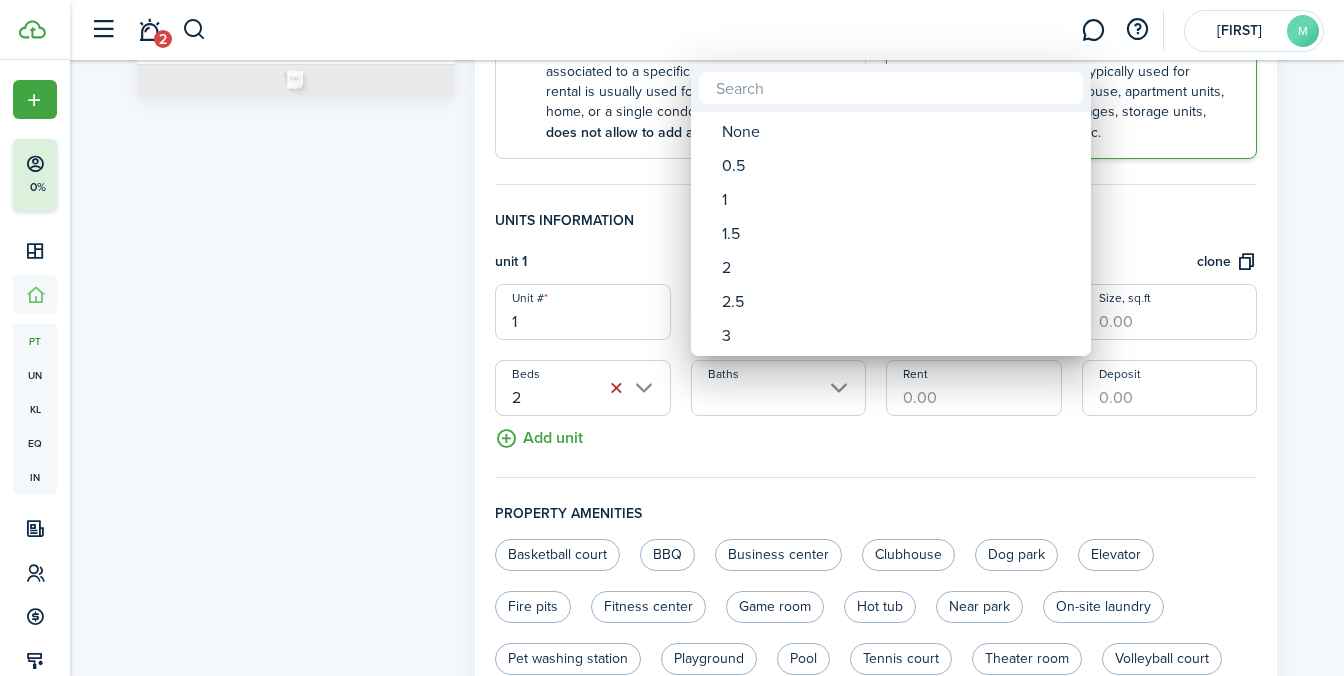 click at bounding box center [672, 338] 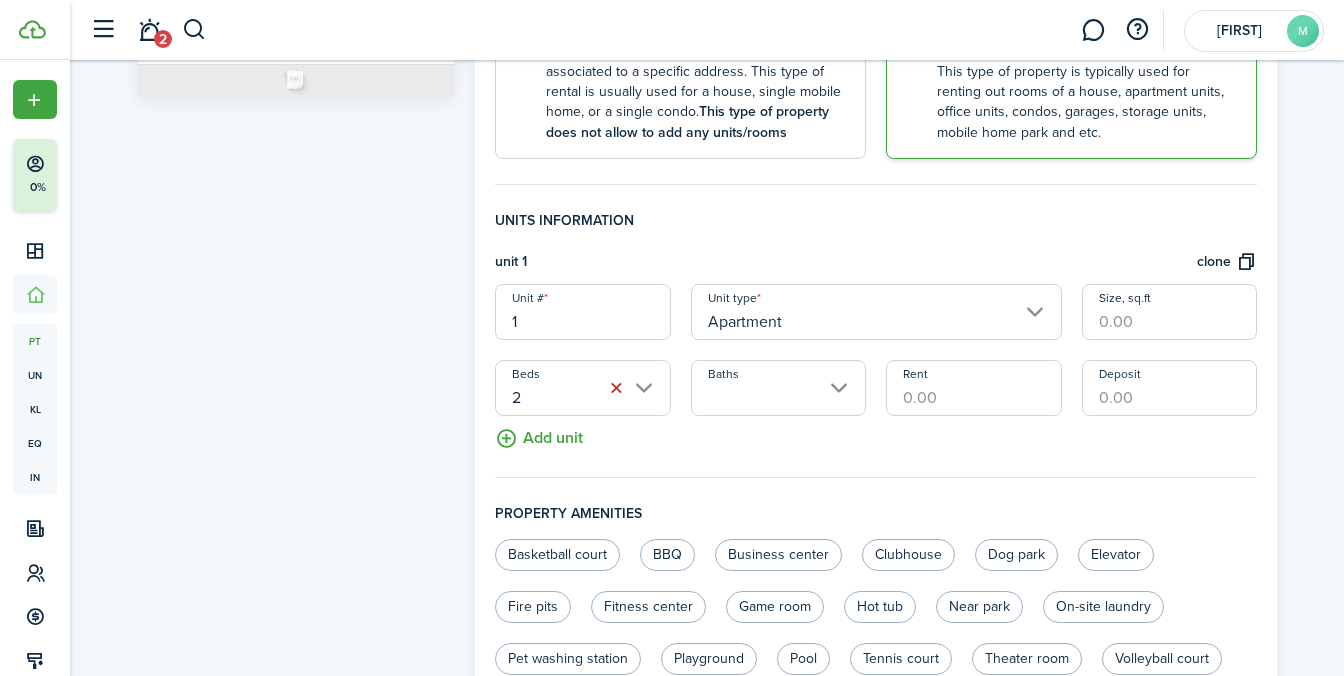 click on "Baths" at bounding box center [778, 388] 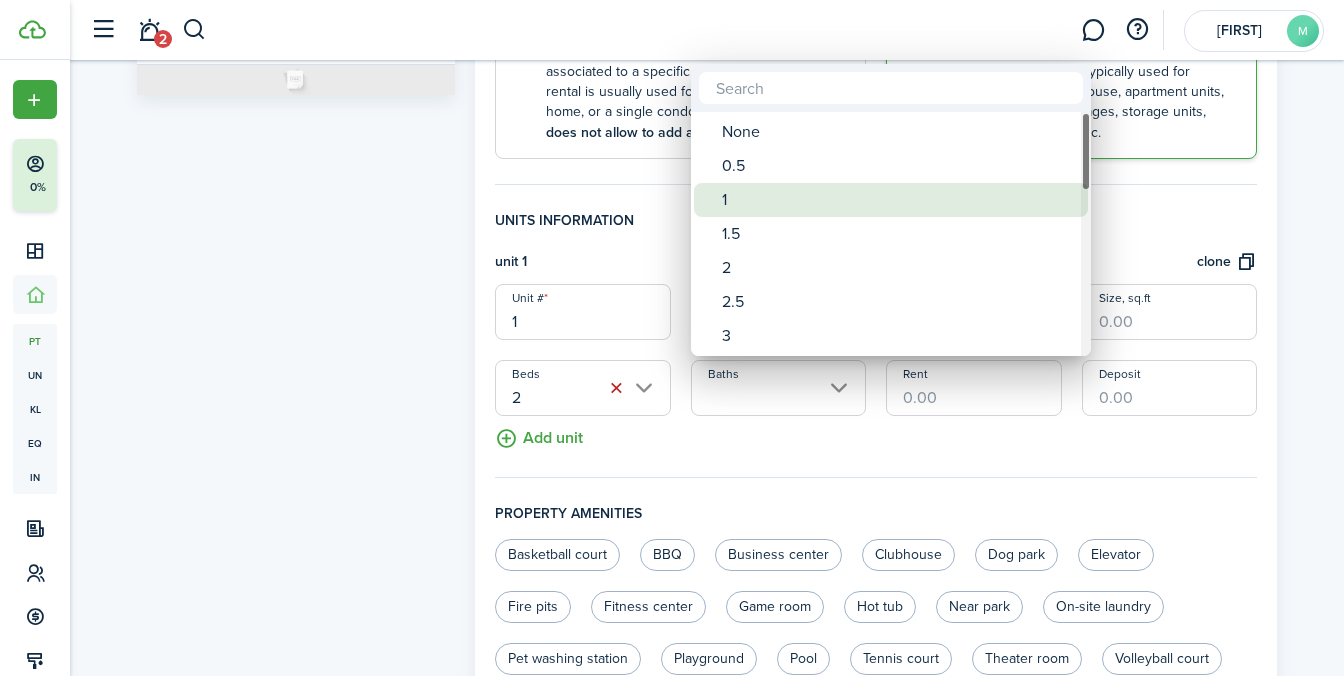 click on "1" at bounding box center (899, 200) 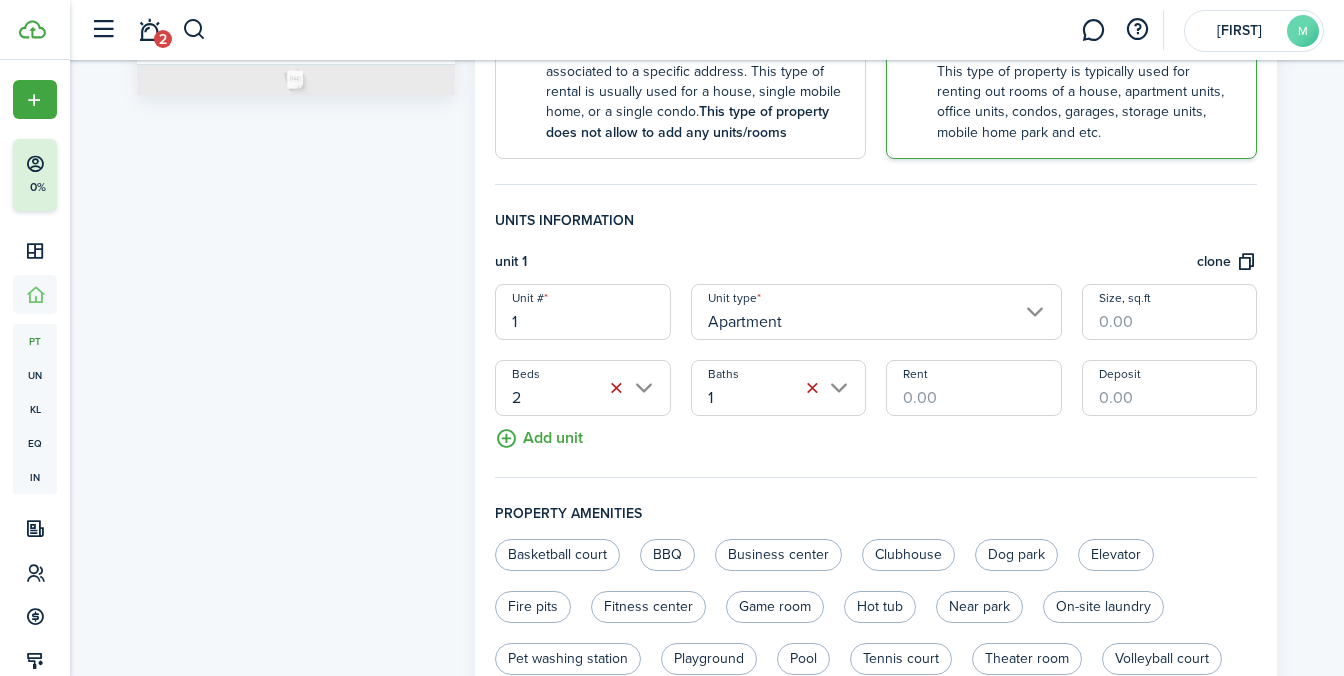 click on "Rent" at bounding box center [973, 388] 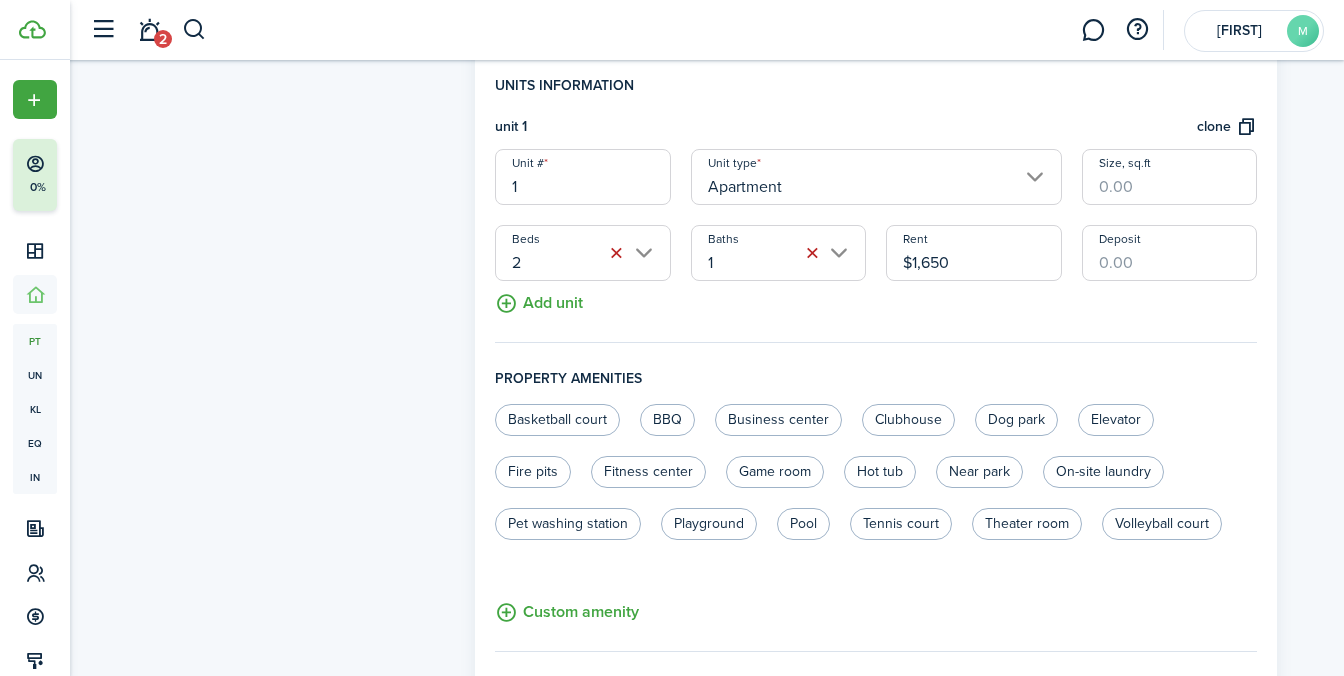 scroll, scrollTop: 577, scrollLeft: 0, axis: vertical 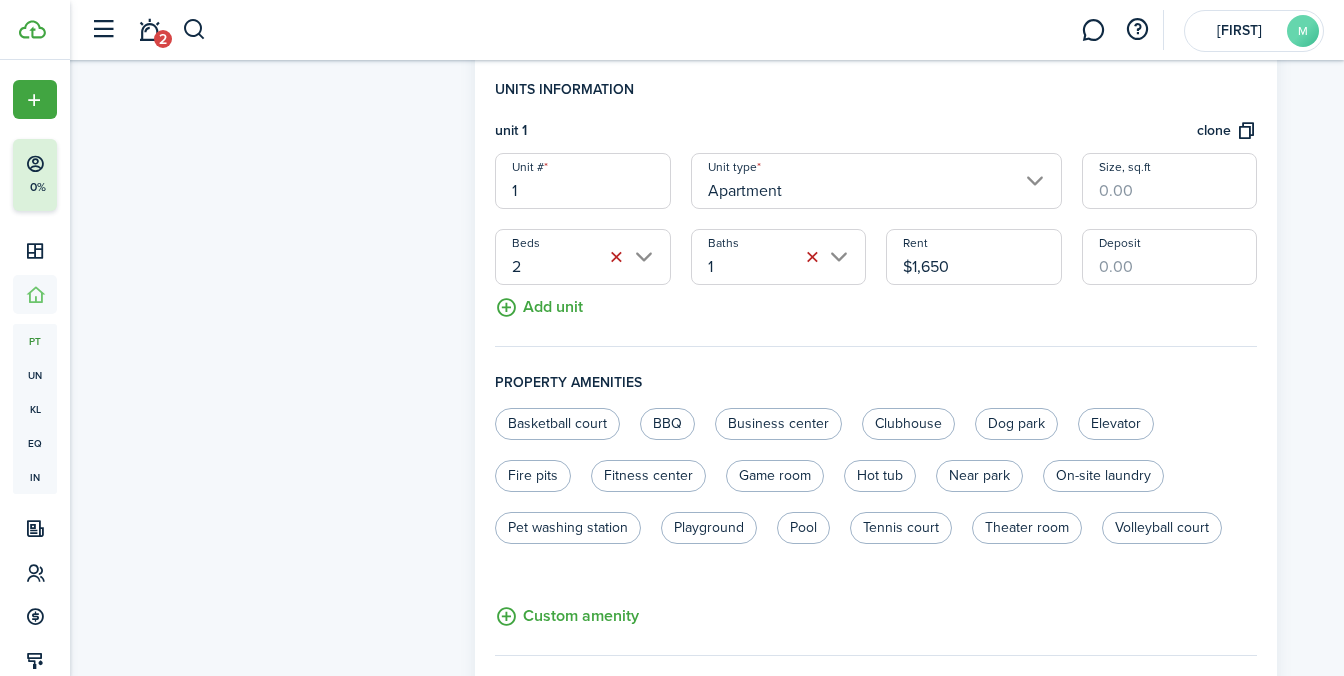 type on "$1,650" 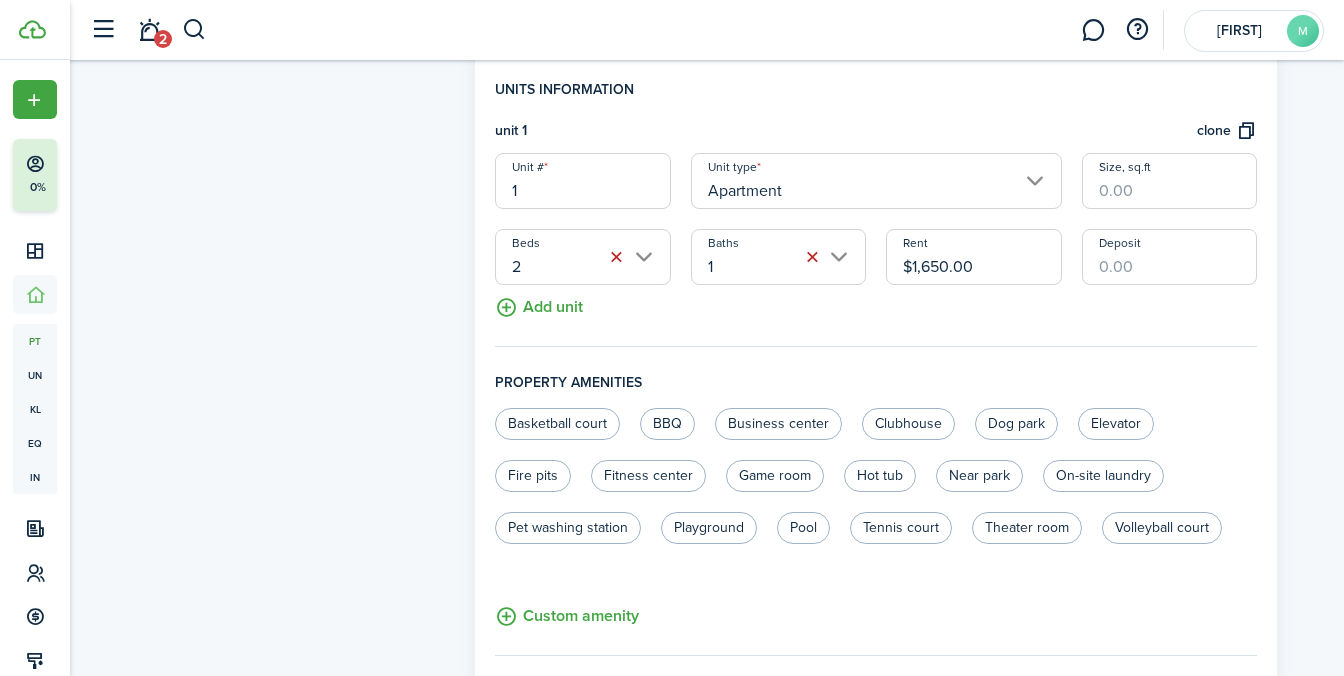 click on "Size, sq.ft" at bounding box center [1169, 181] 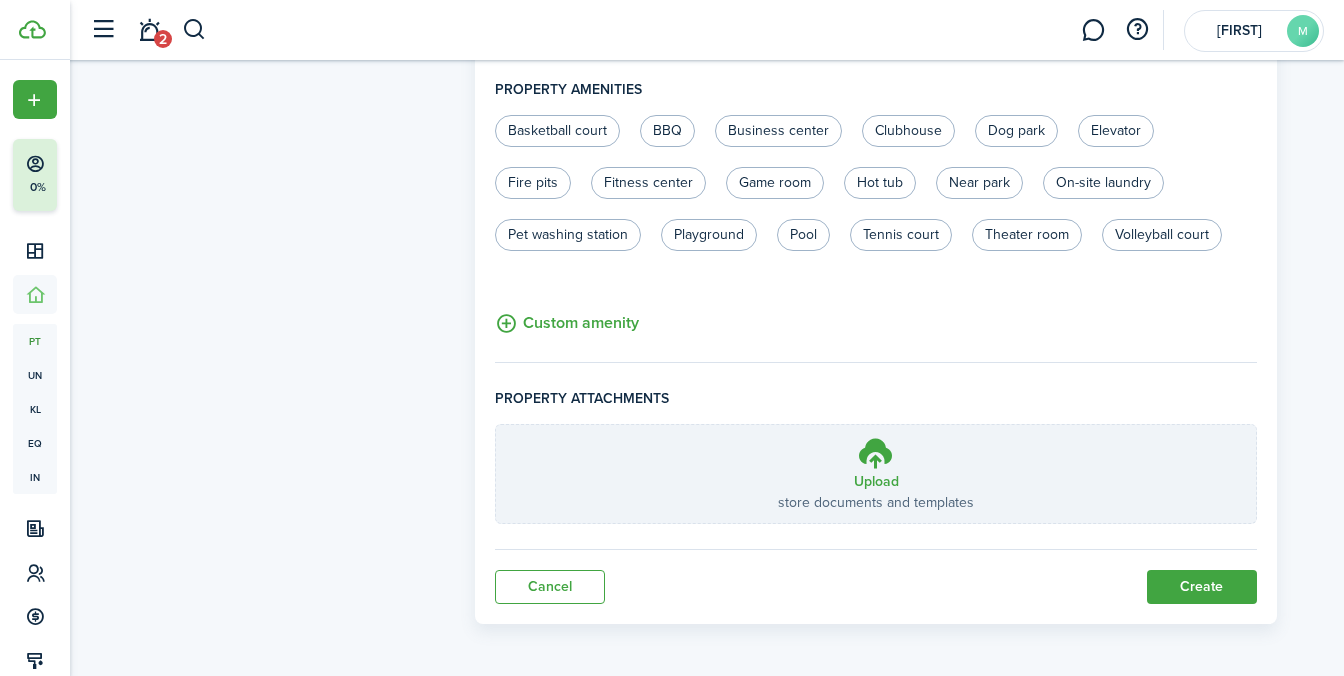 scroll, scrollTop: 872, scrollLeft: 0, axis: vertical 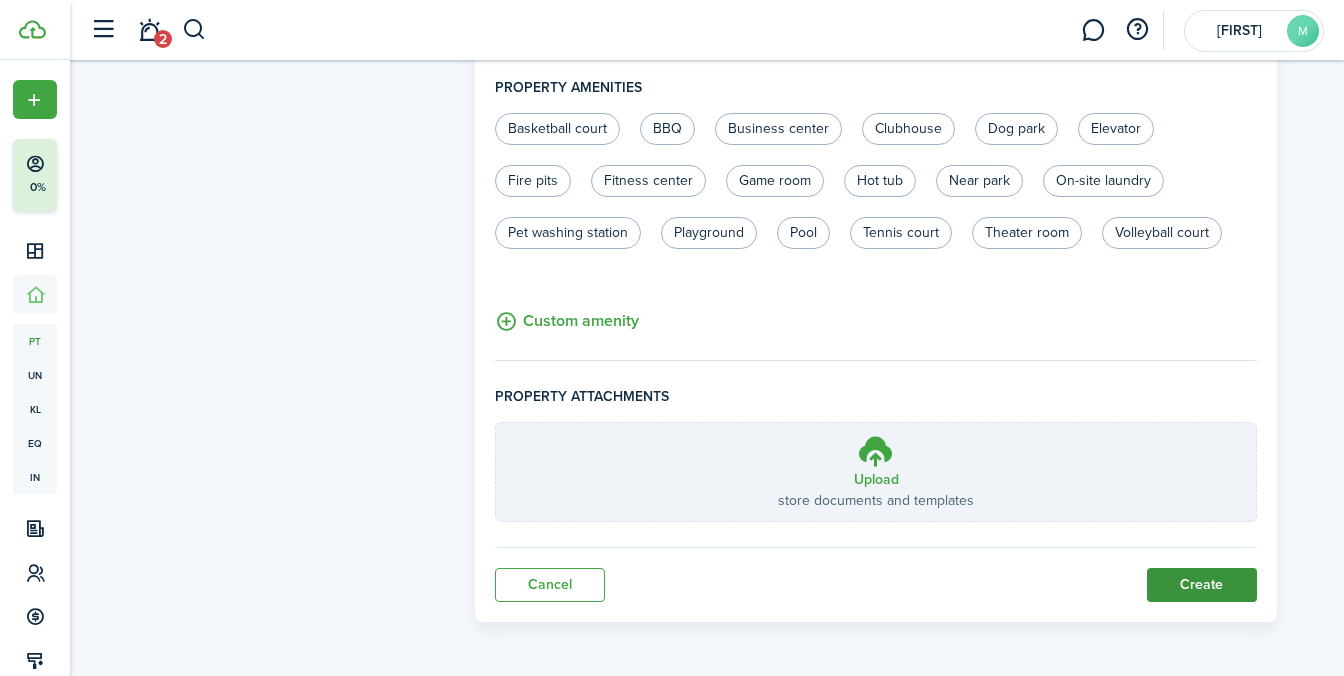 type on "1,400" 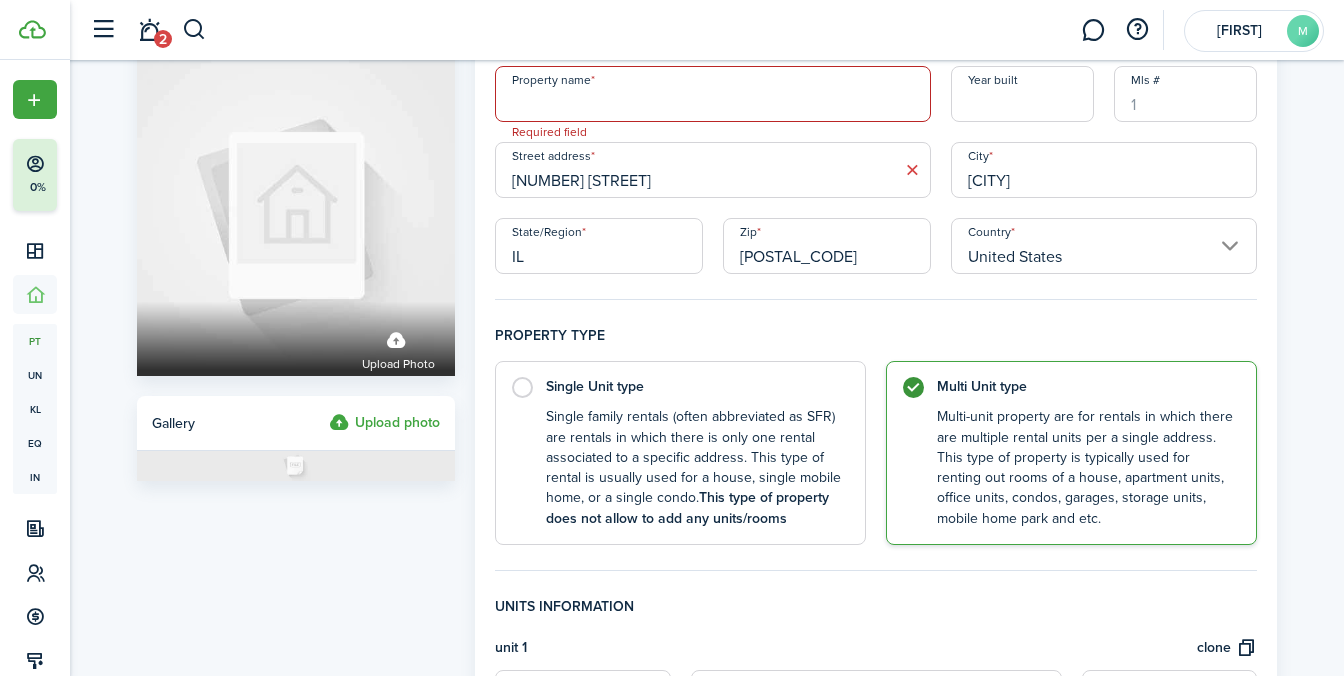 scroll, scrollTop: 0, scrollLeft: 0, axis: both 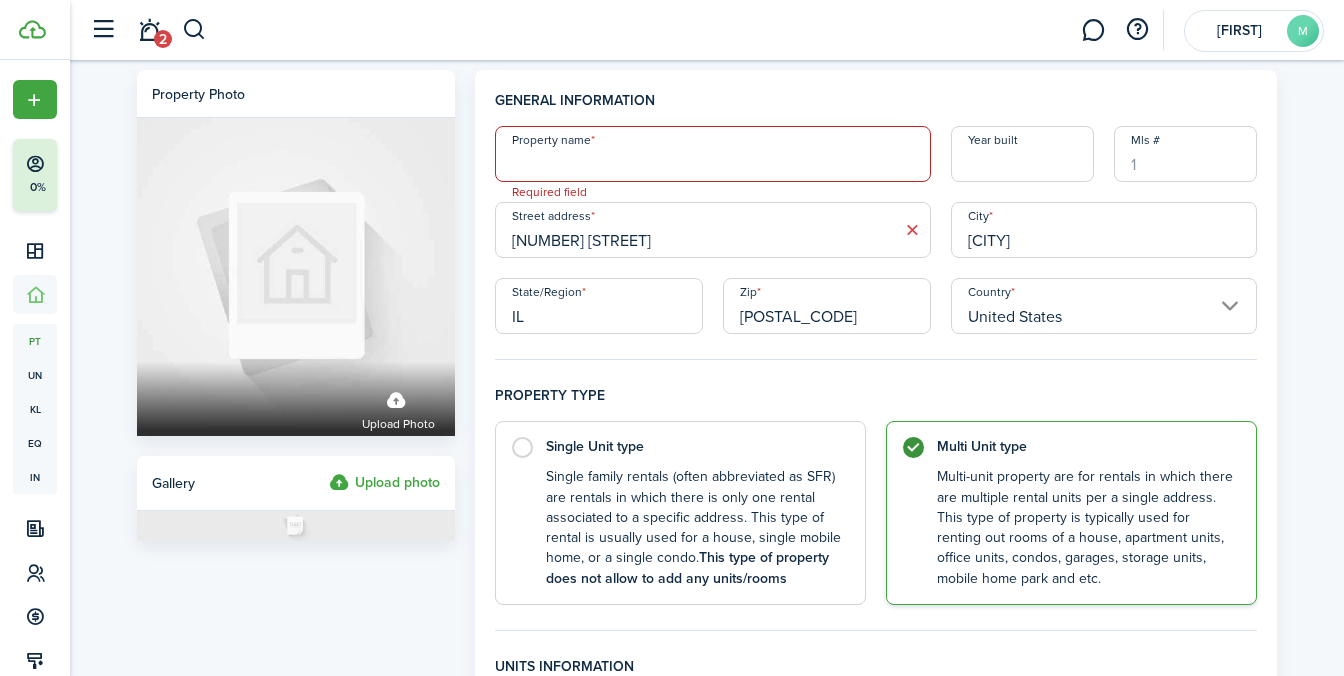 drag, startPoint x: 1058, startPoint y: 306, endPoint x: 942, endPoint y: 296, distance: 116.43024 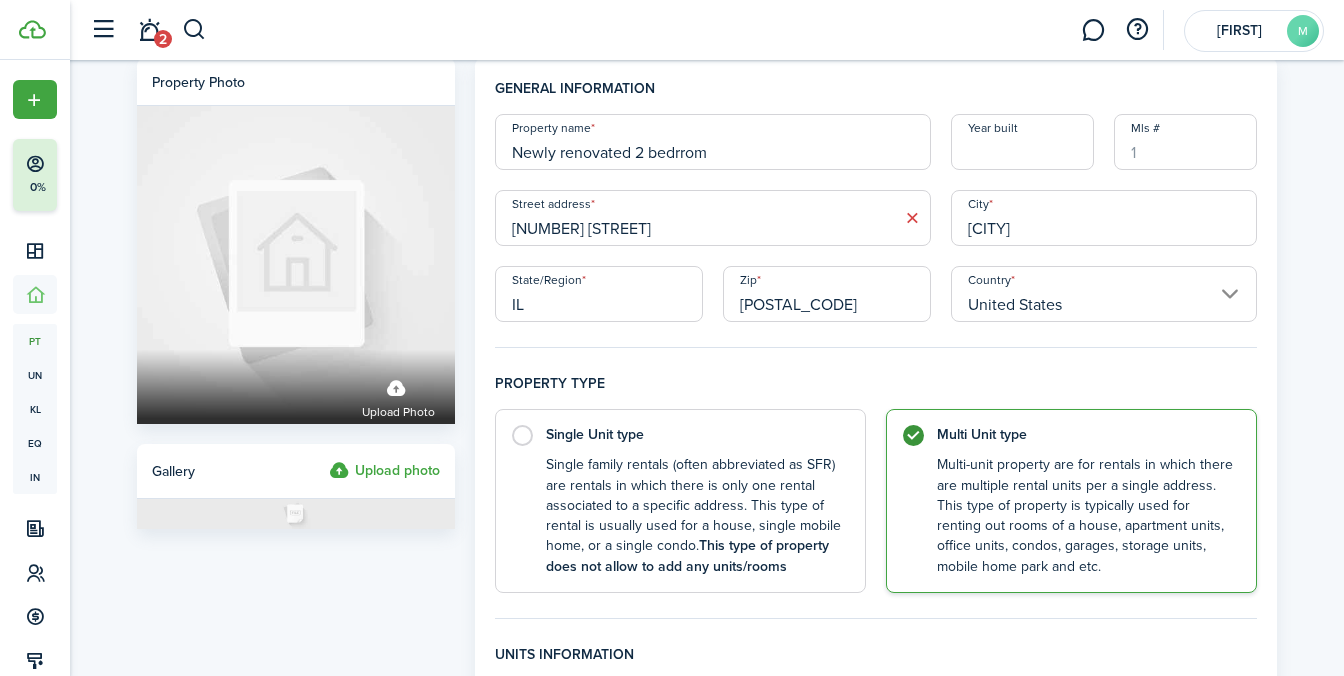 scroll, scrollTop: 0, scrollLeft: 0, axis: both 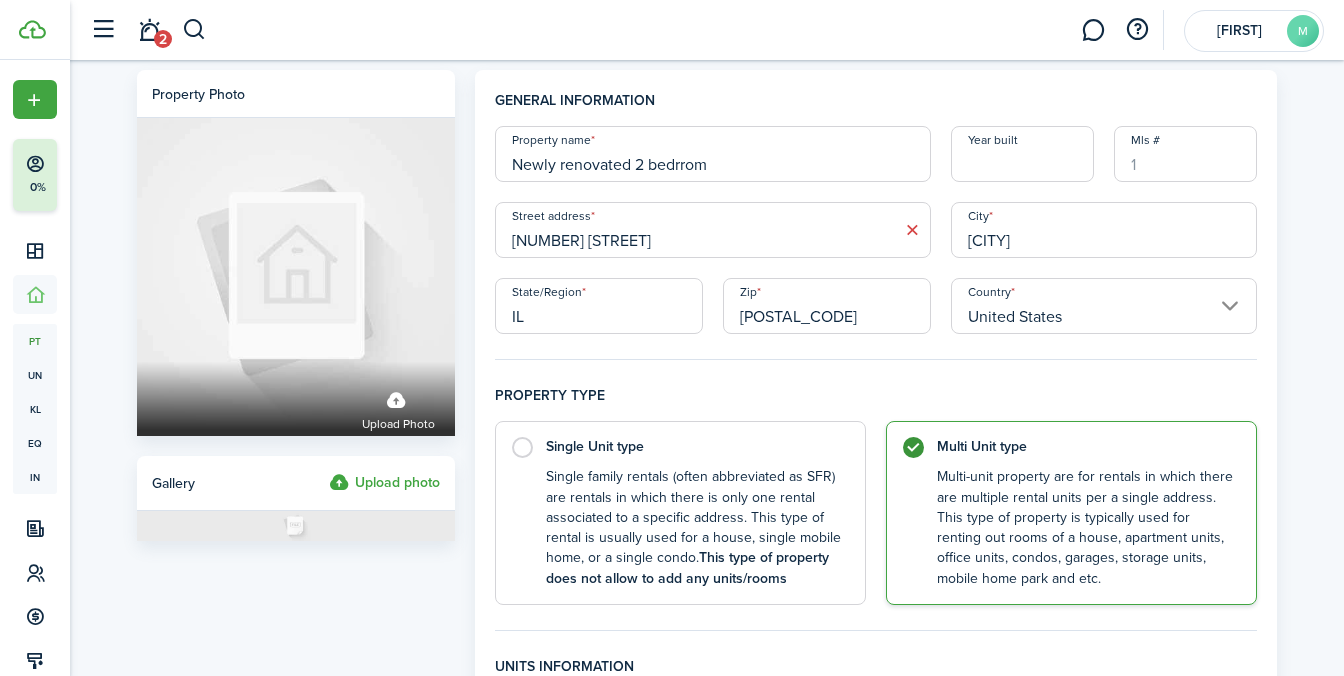 type on "Newly renovated 2 bedrrom" 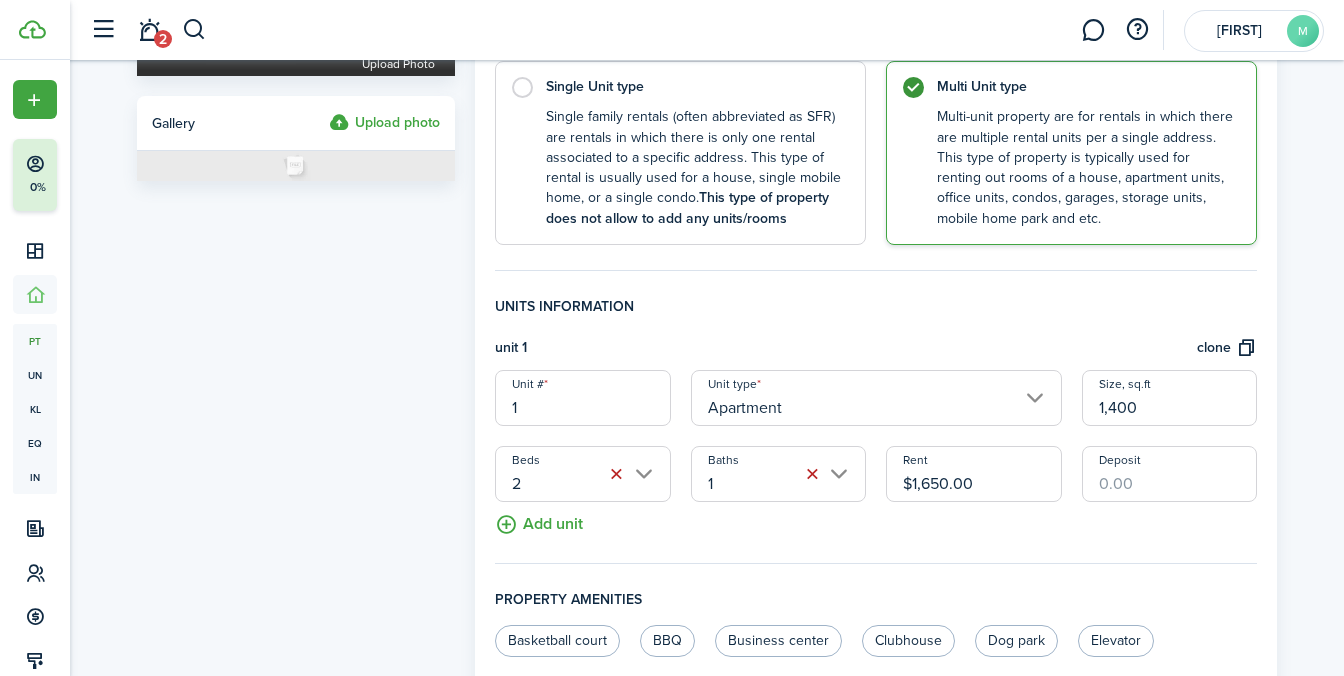 scroll, scrollTop: 362, scrollLeft: 0, axis: vertical 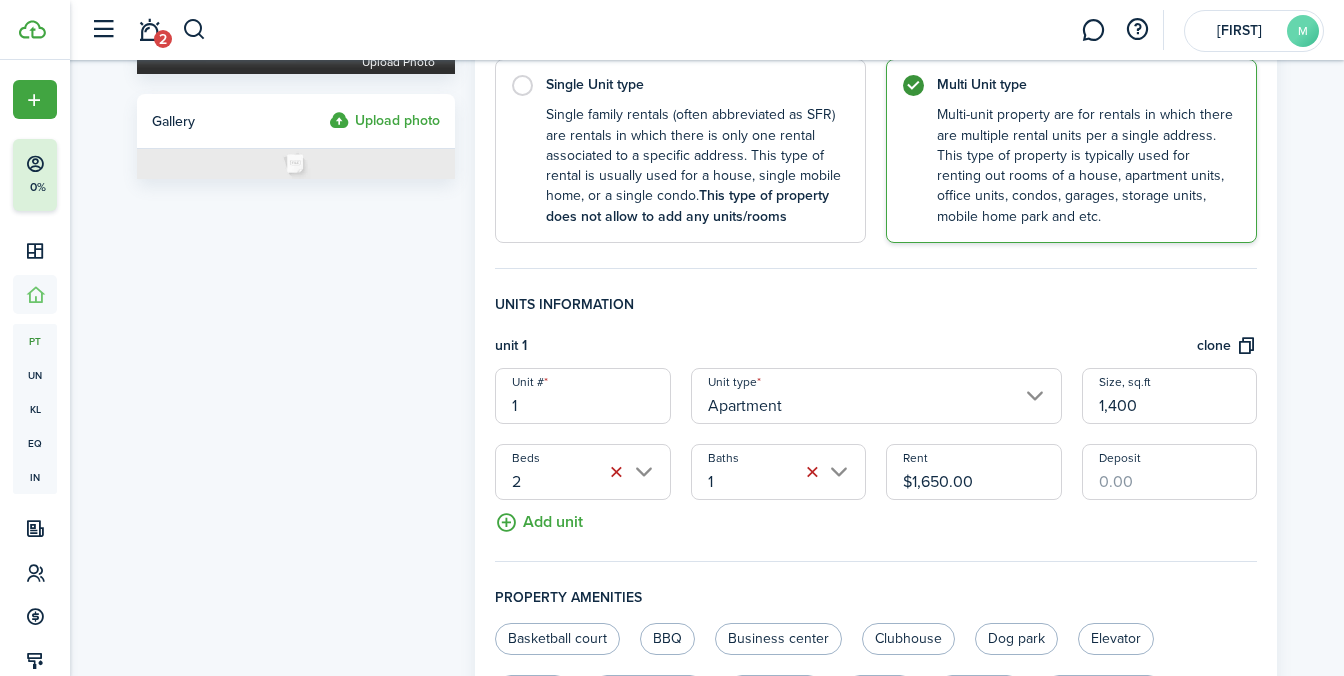 click on "1" at bounding box center (582, 396) 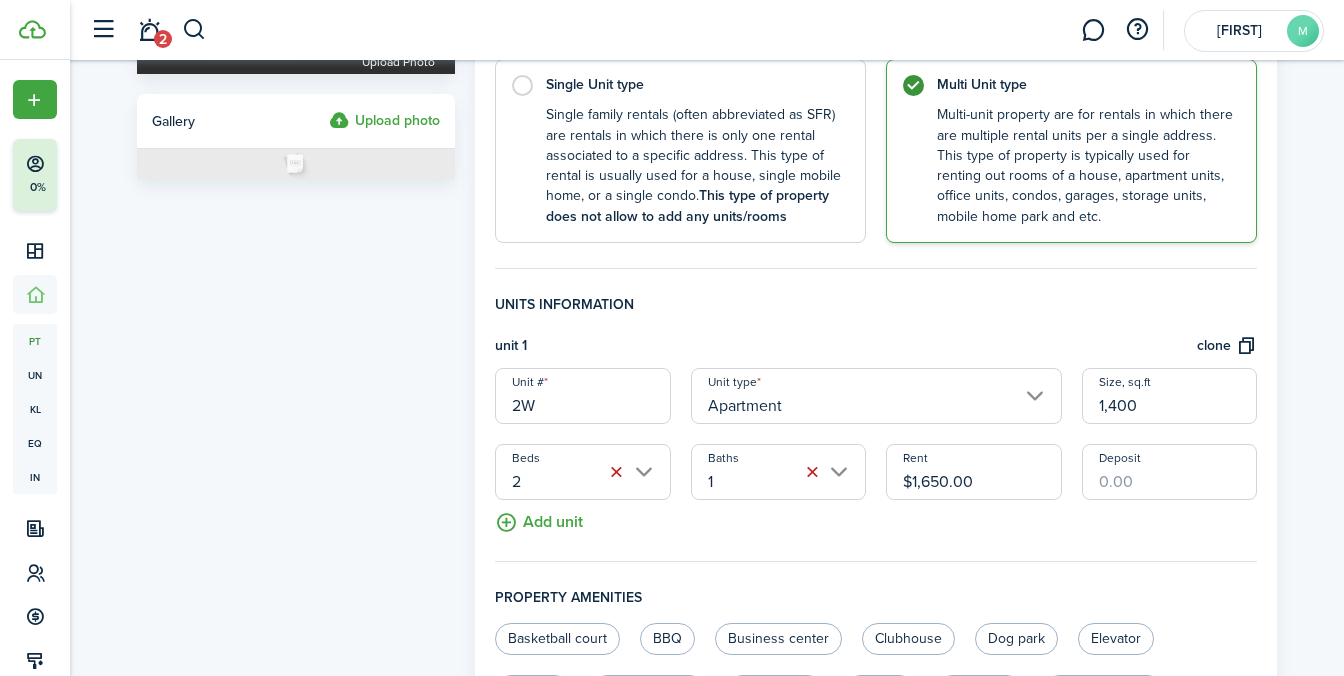 type on "2W" 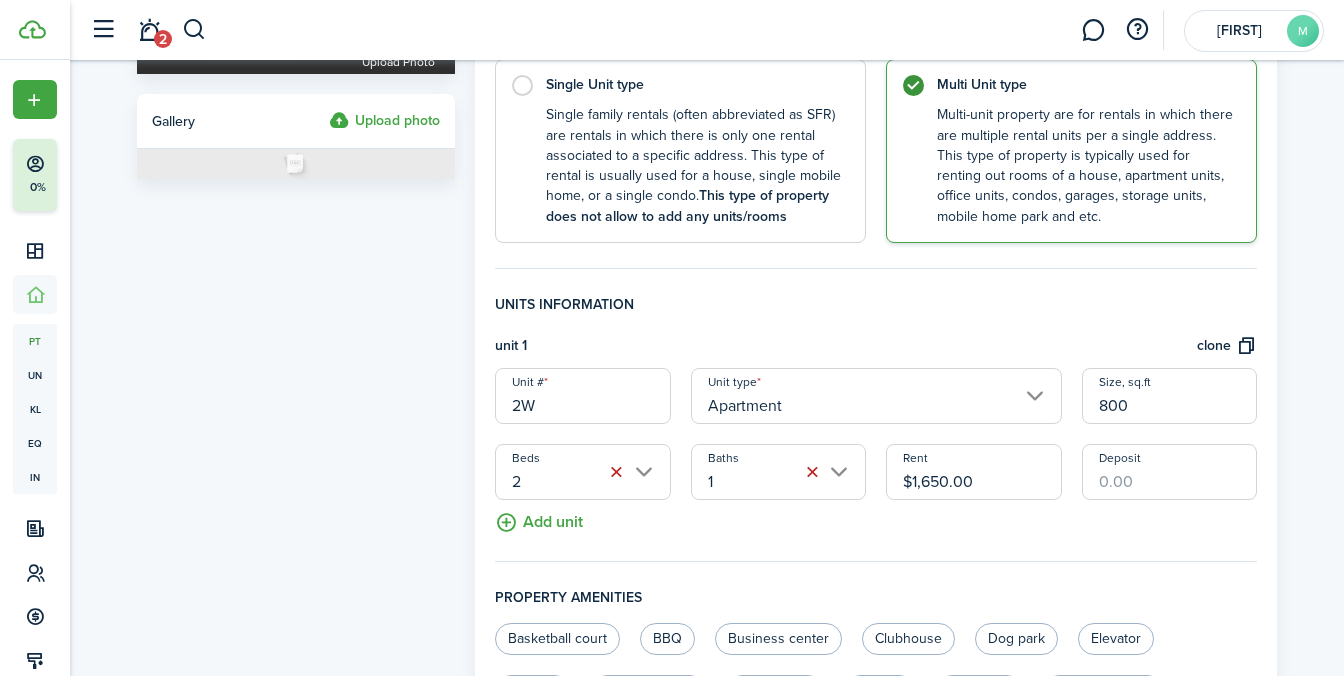 type on "800" 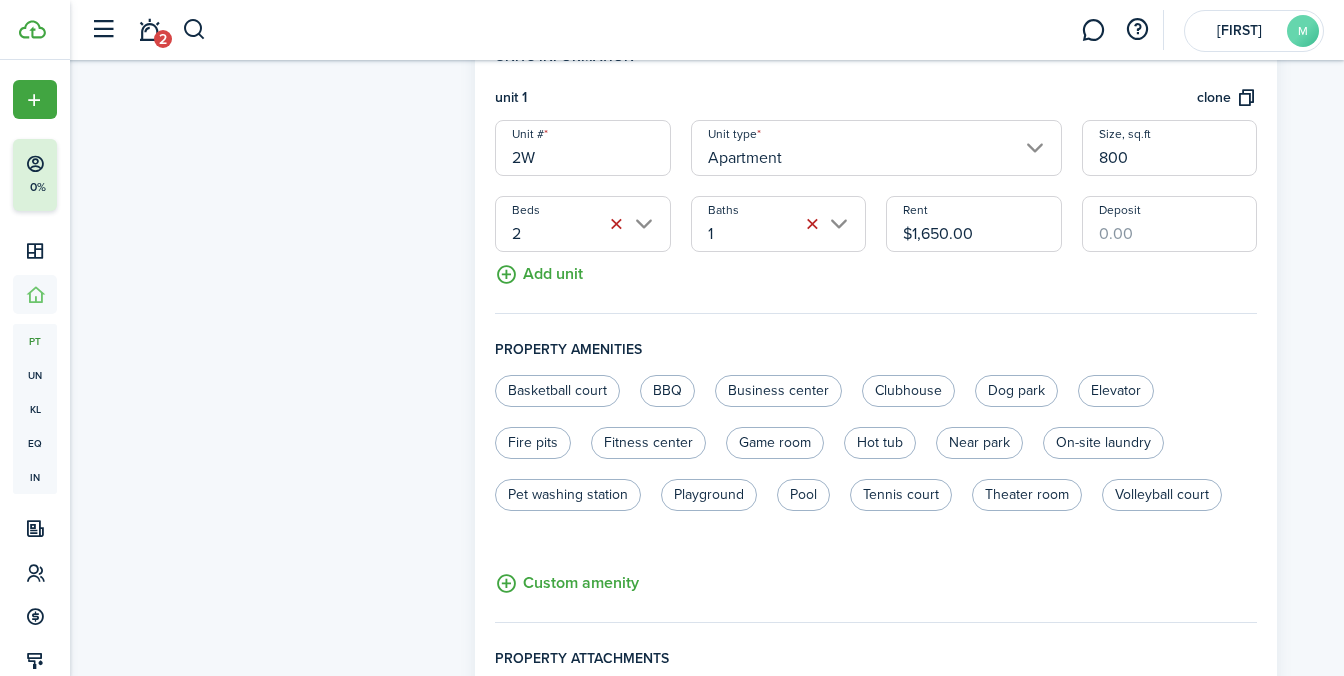 scroll, scrollTop: 611, scrollLeft: 0, axis: vertical 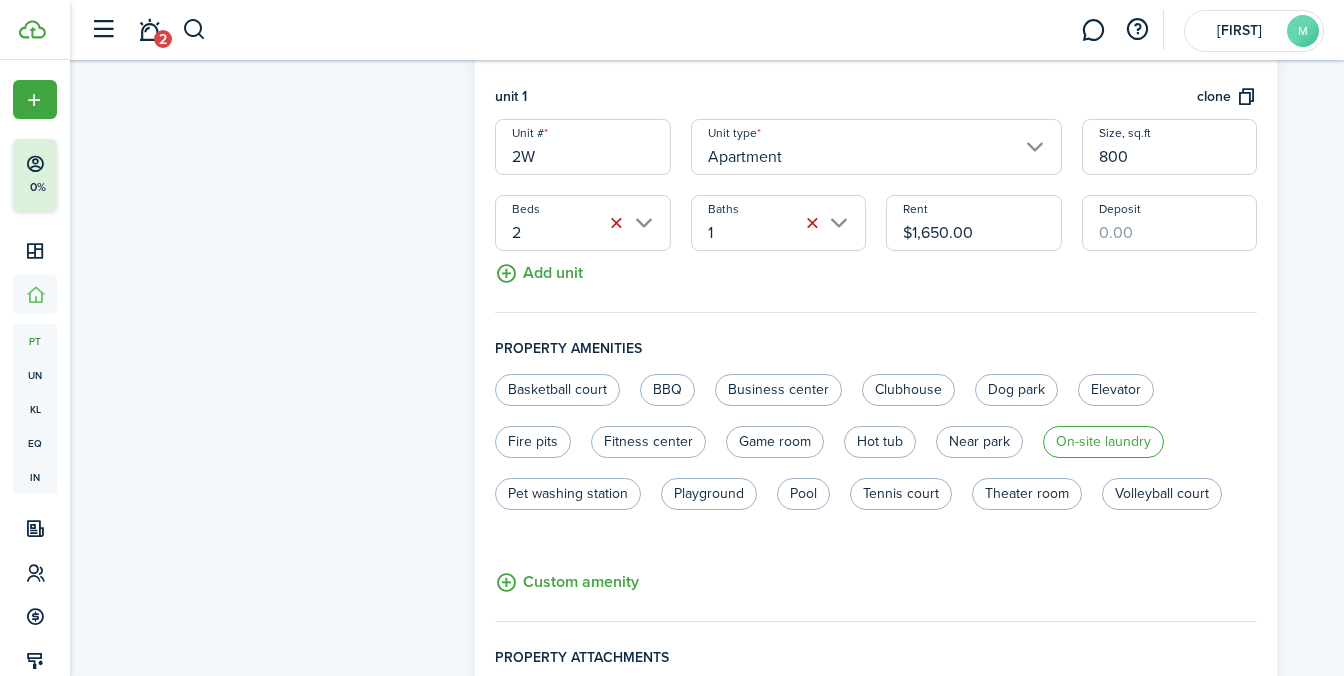 click on "On-site laundry" at bounding box center (1103, 442) 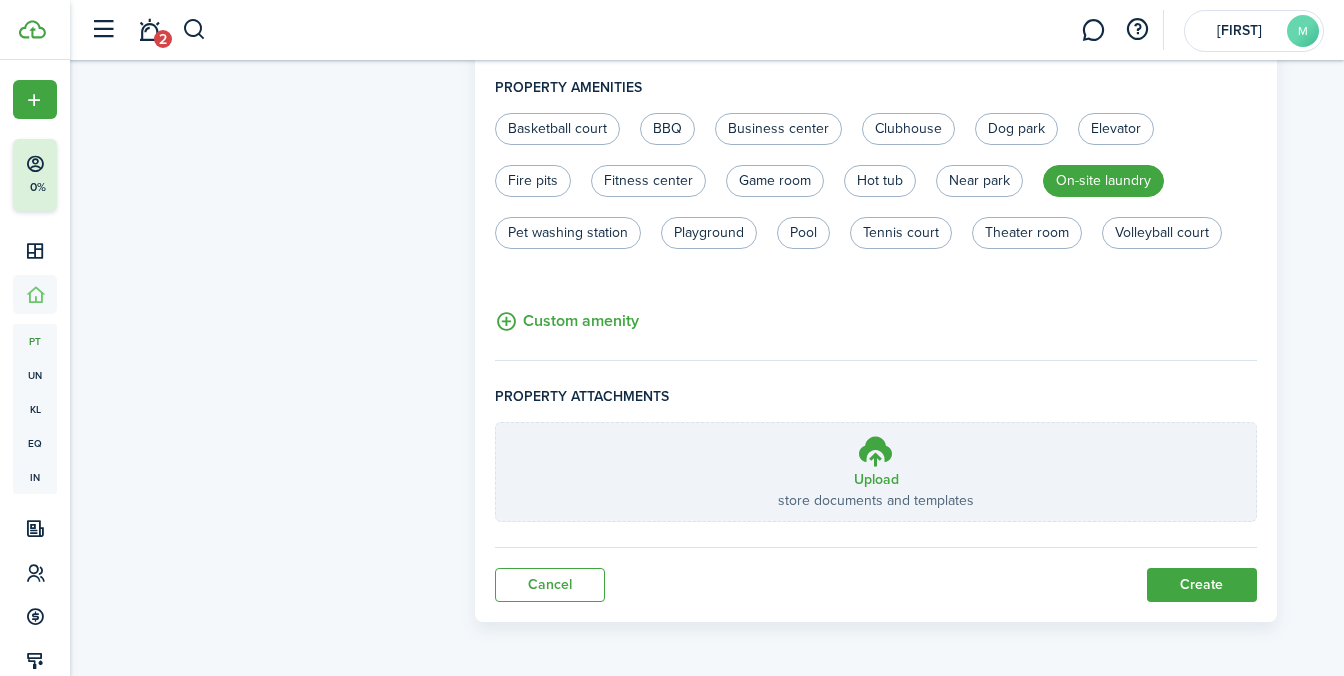 scroll, scrollTop: 0, scrollLeft: 0, axis: both 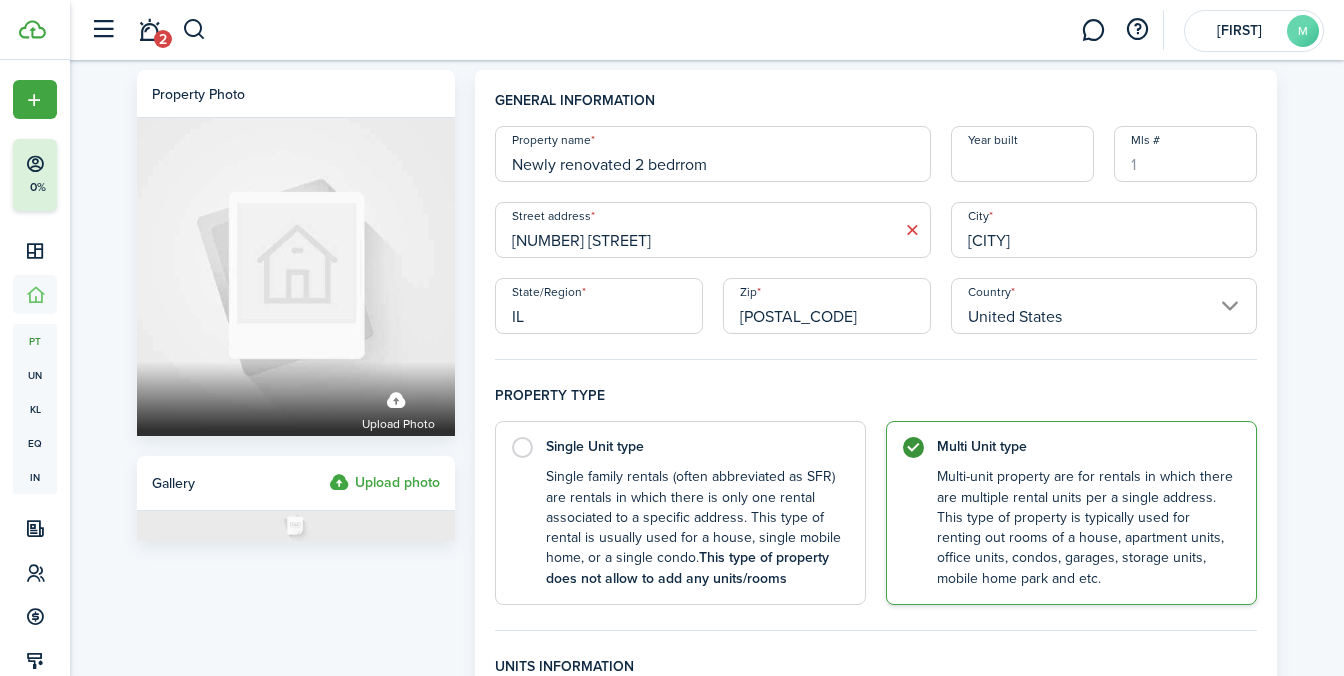 click on "Newly renovated 2 bedrrom" at bounding box center [713, 154] 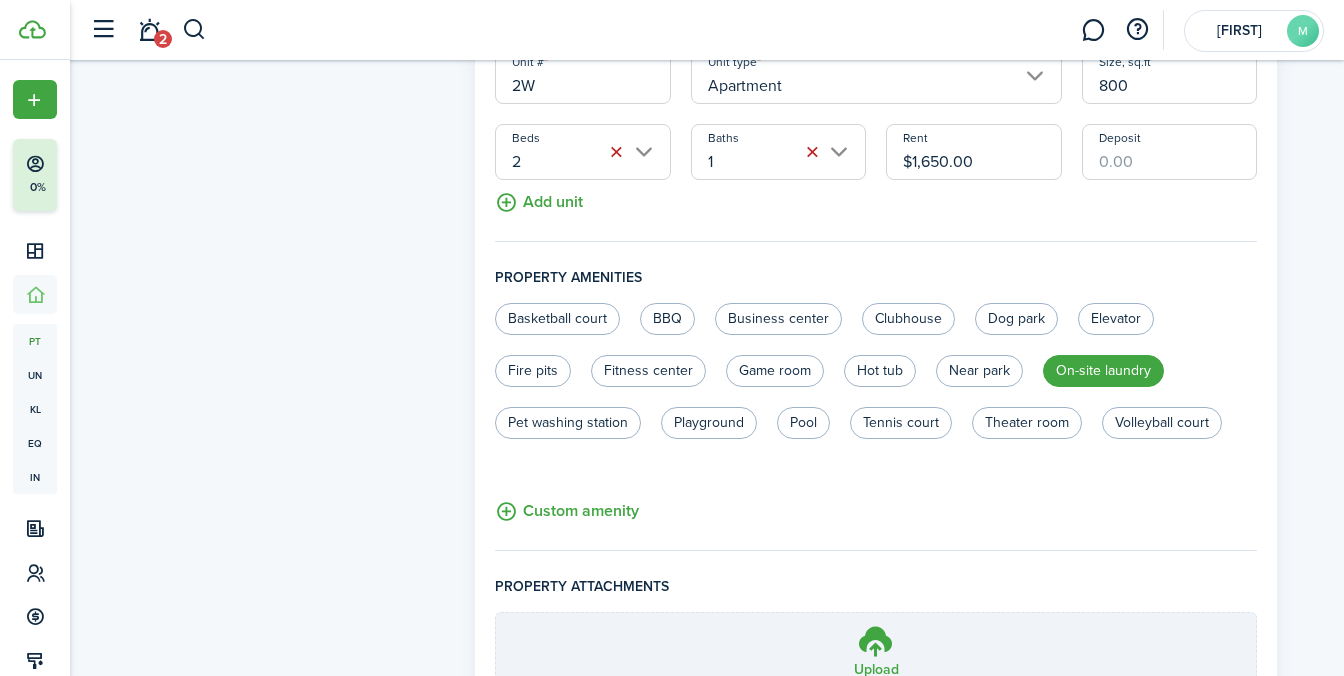 scroll, scrollTop: 667, scrollLeft: 0, axis: vertical 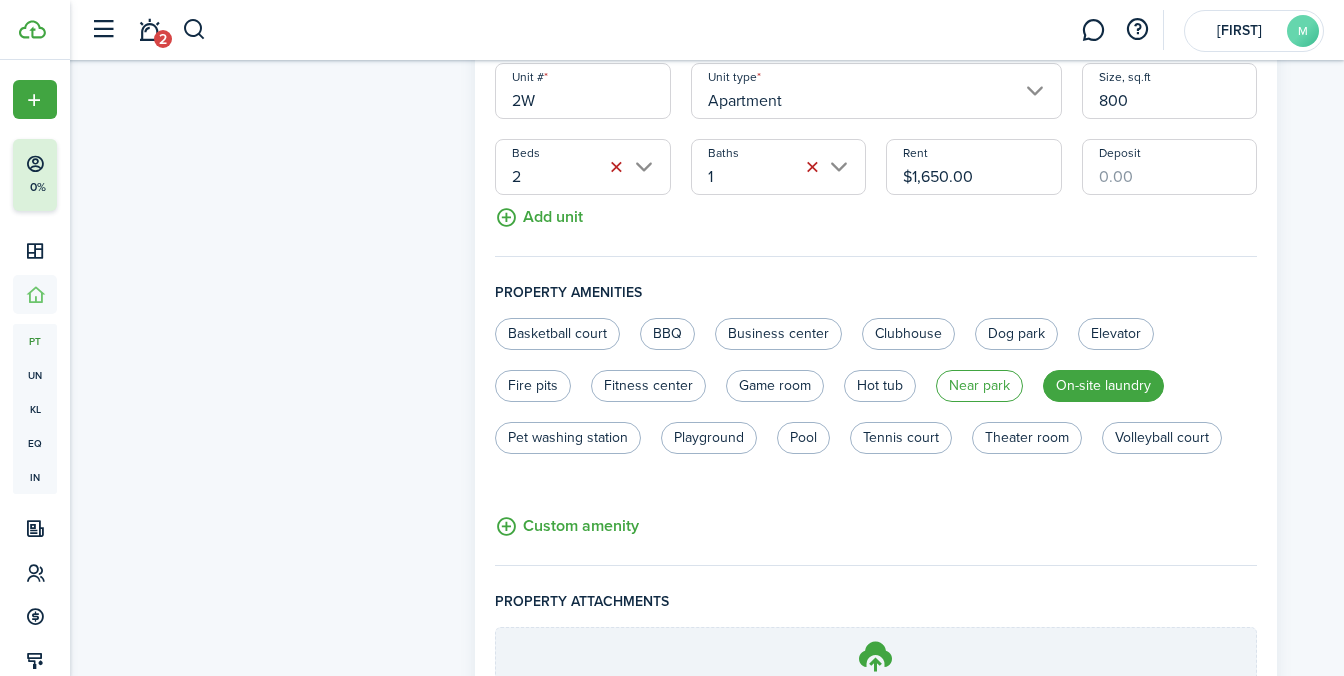 type on "Newly renovated 2 bedroom" 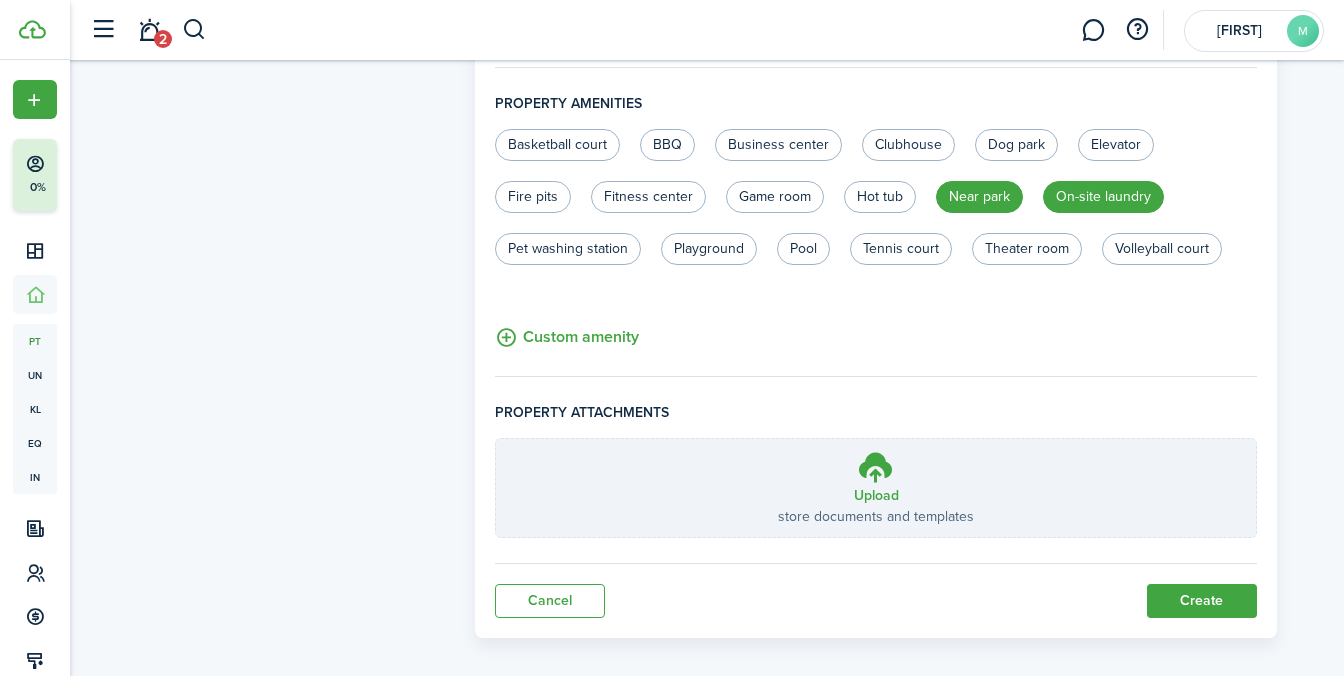 scroll, scrollTop: 872, scrollLeft: 0, axis: vertical 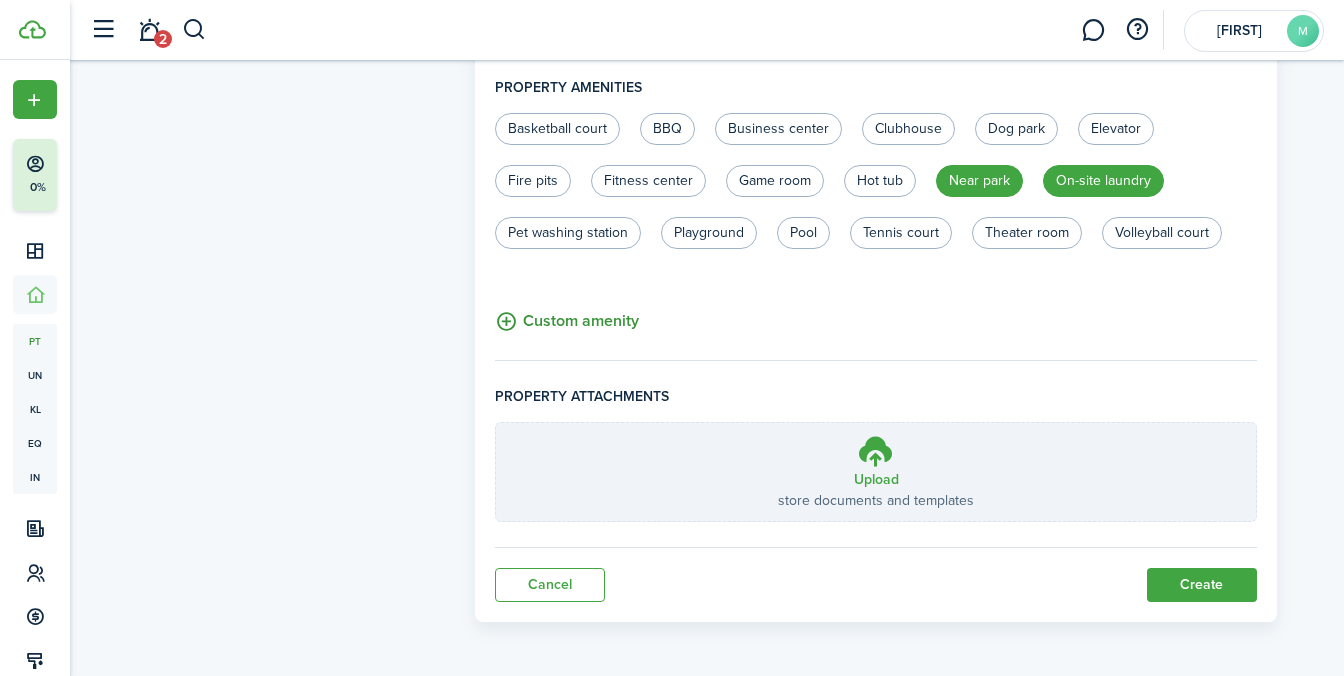 click on "Custom amenity" at bounding box center [567, 321] 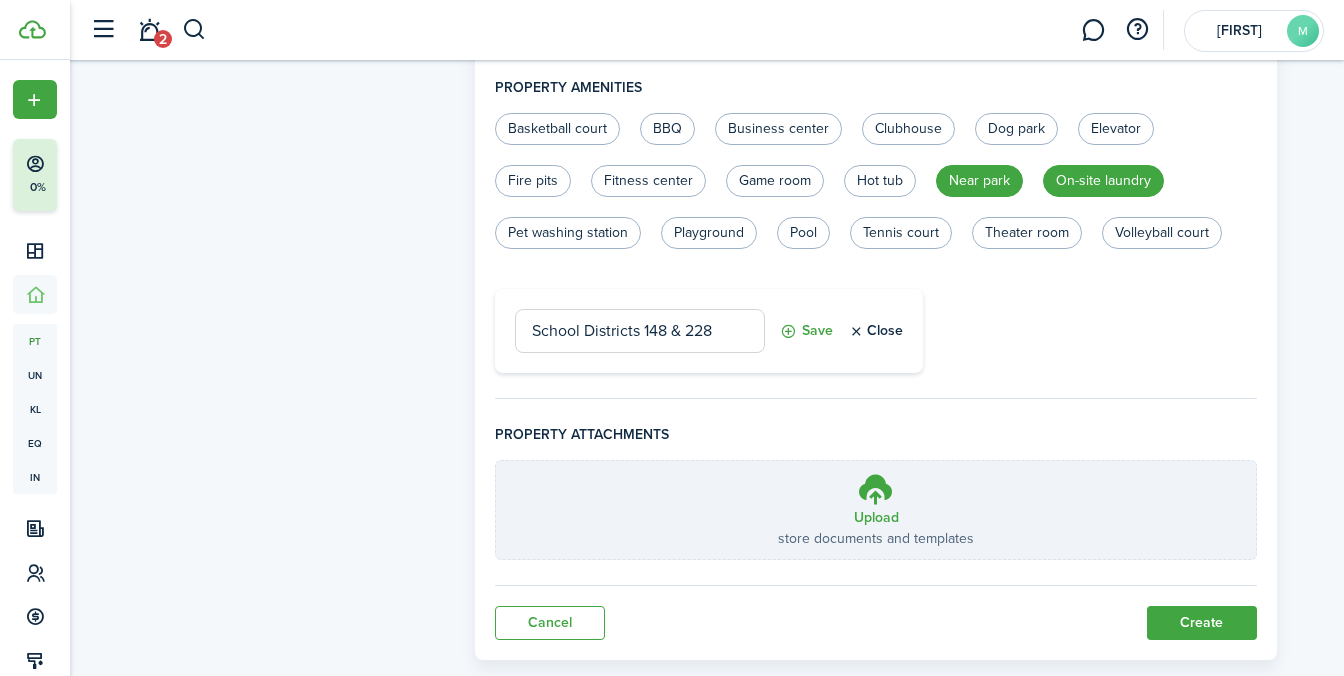 click on "School Districts 148 & 228" at bounding box center (640, 331) 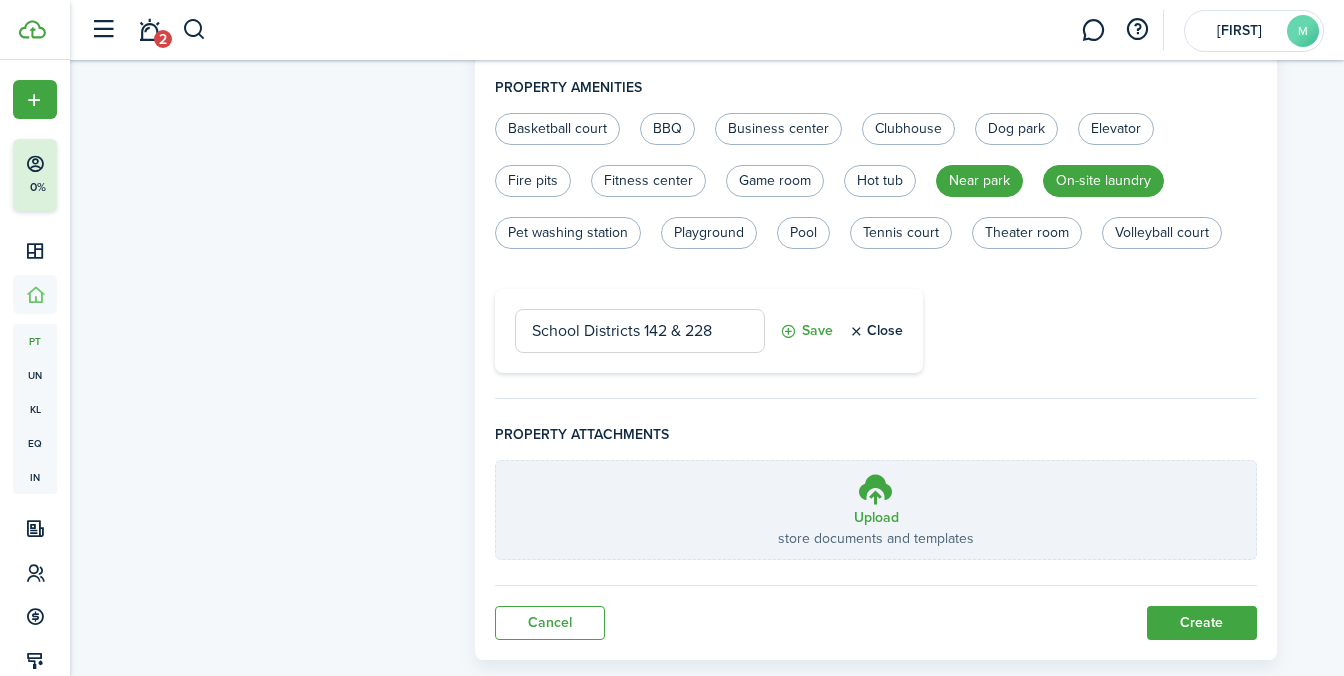 type on "School Districts 142 & 228" 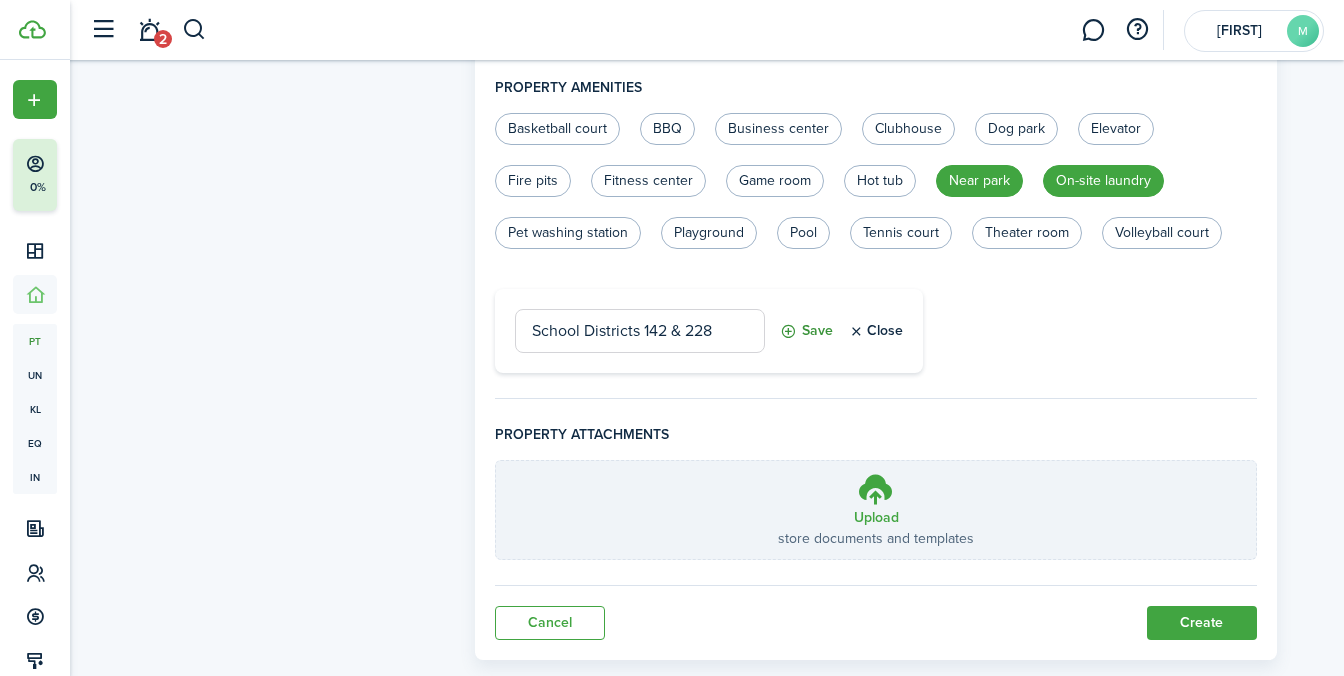 click on "Save" at bounding box center [806, 331] 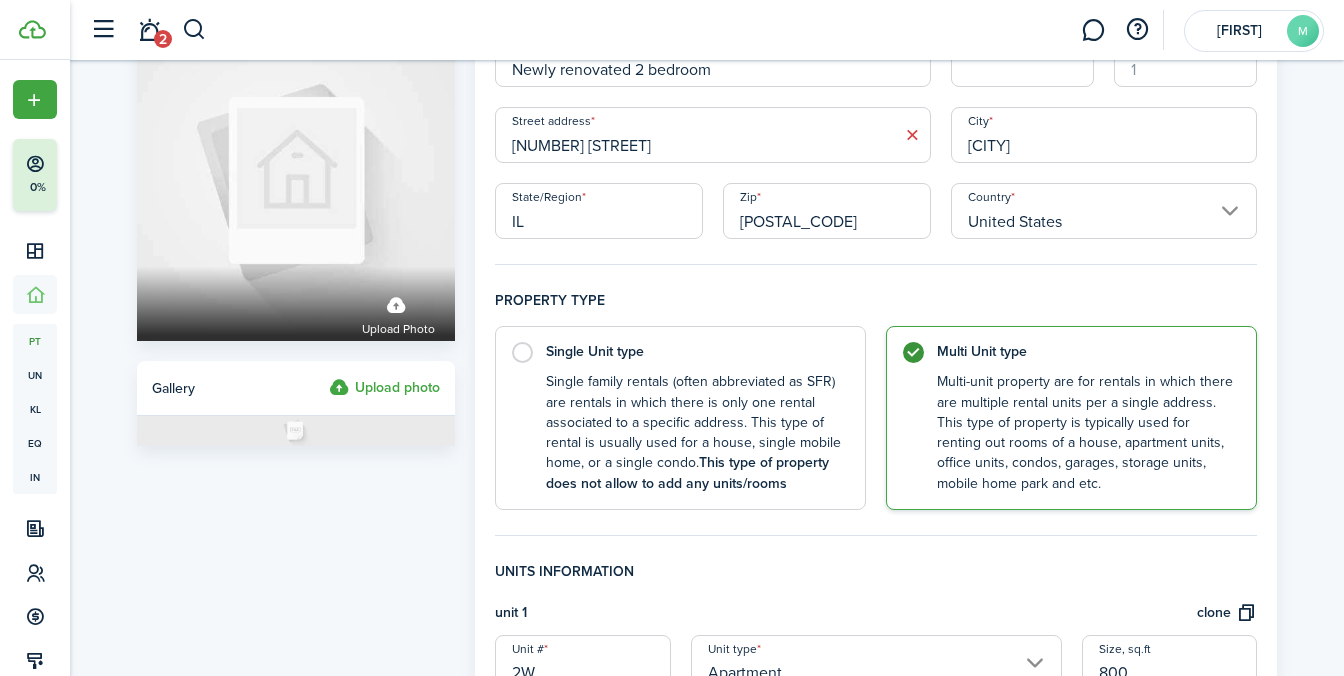 scroll, scrollTop: 0, scrollLeft: 0, axis: both 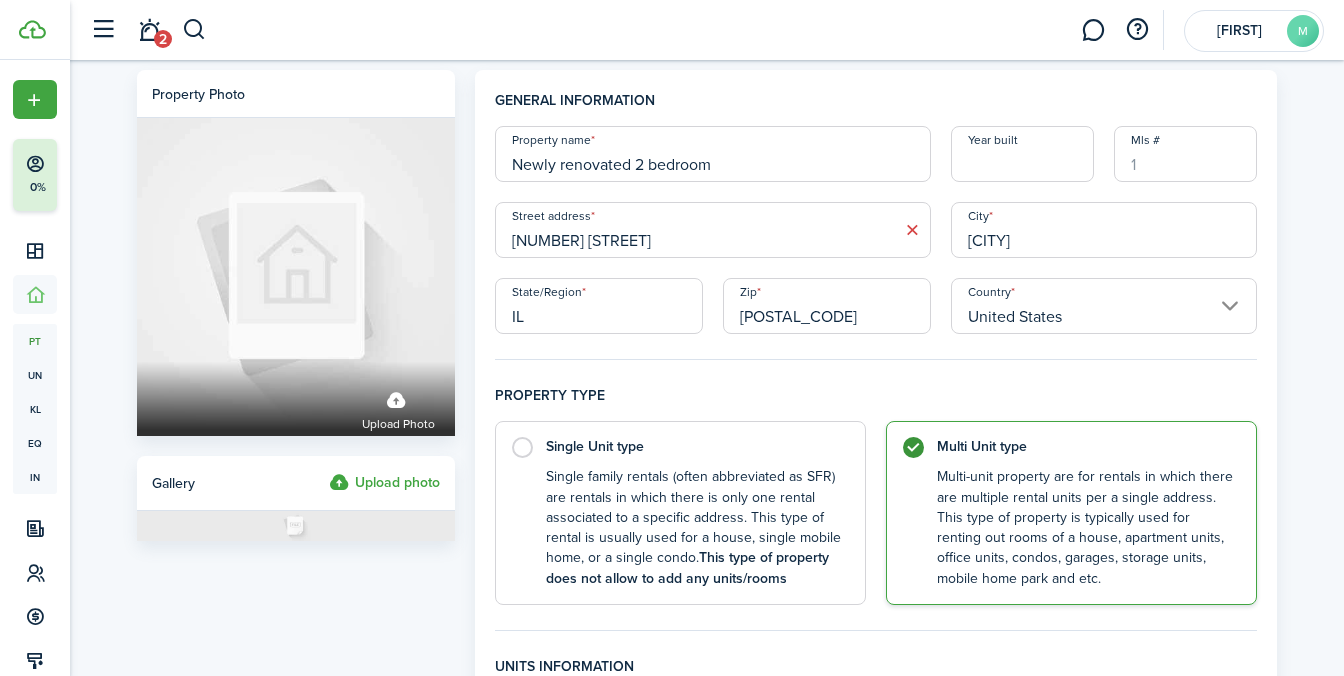 click on "Newly renovated 2 bedroom" at bounding box center (713, 154) 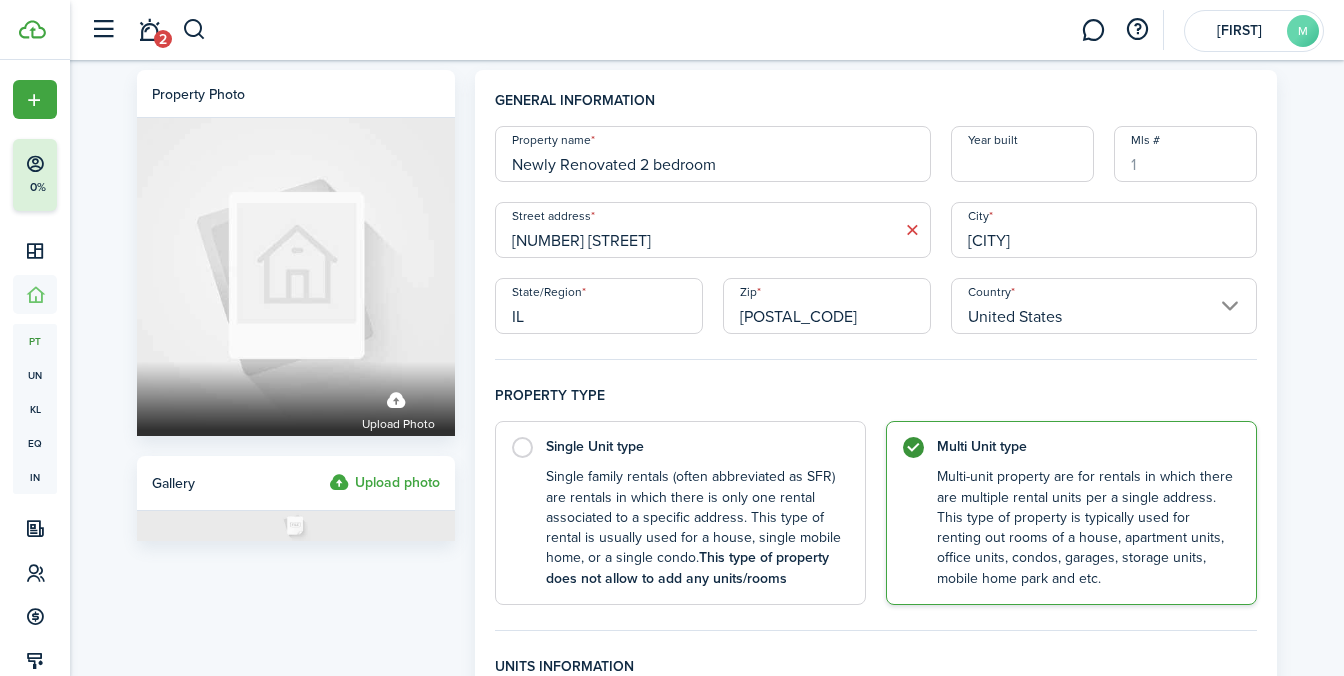 click on "Newly Renovated 2 bedroom" at bounding box center (713, 154) 